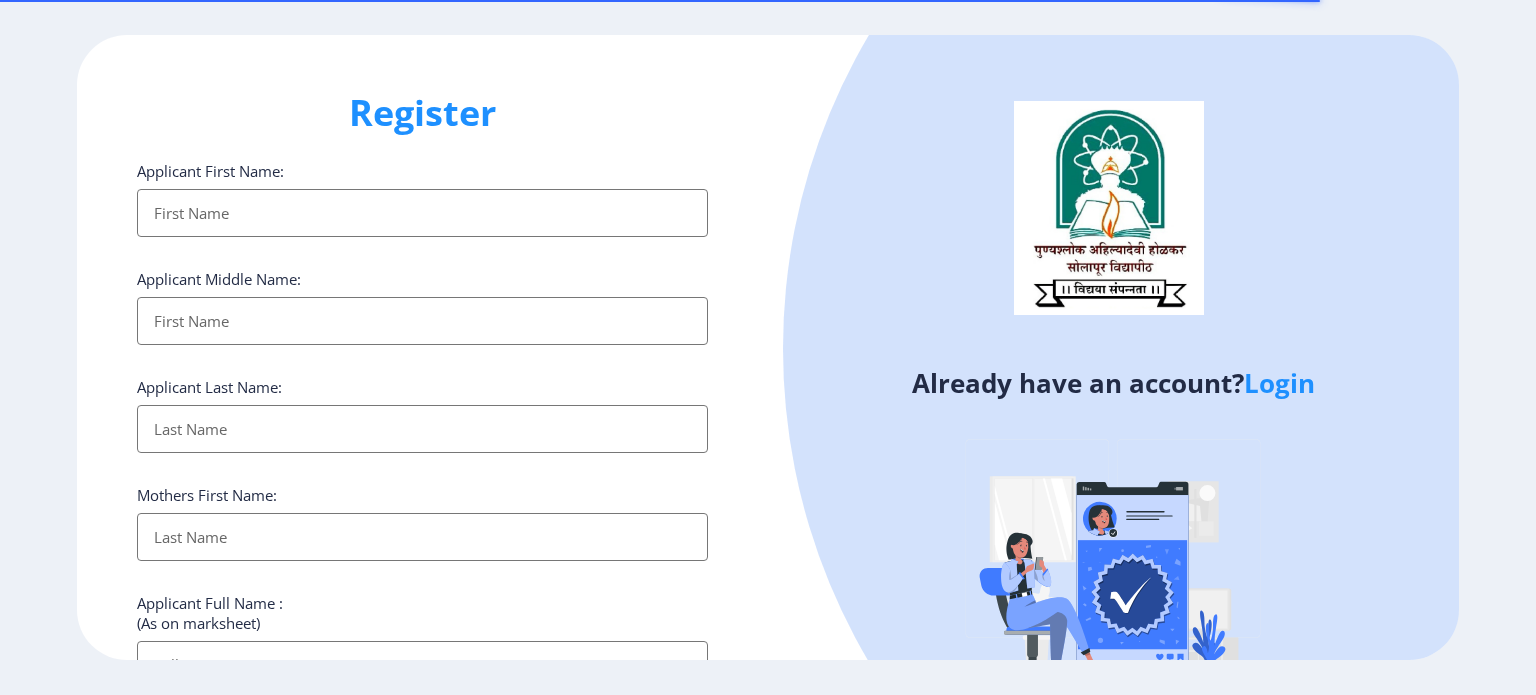 select 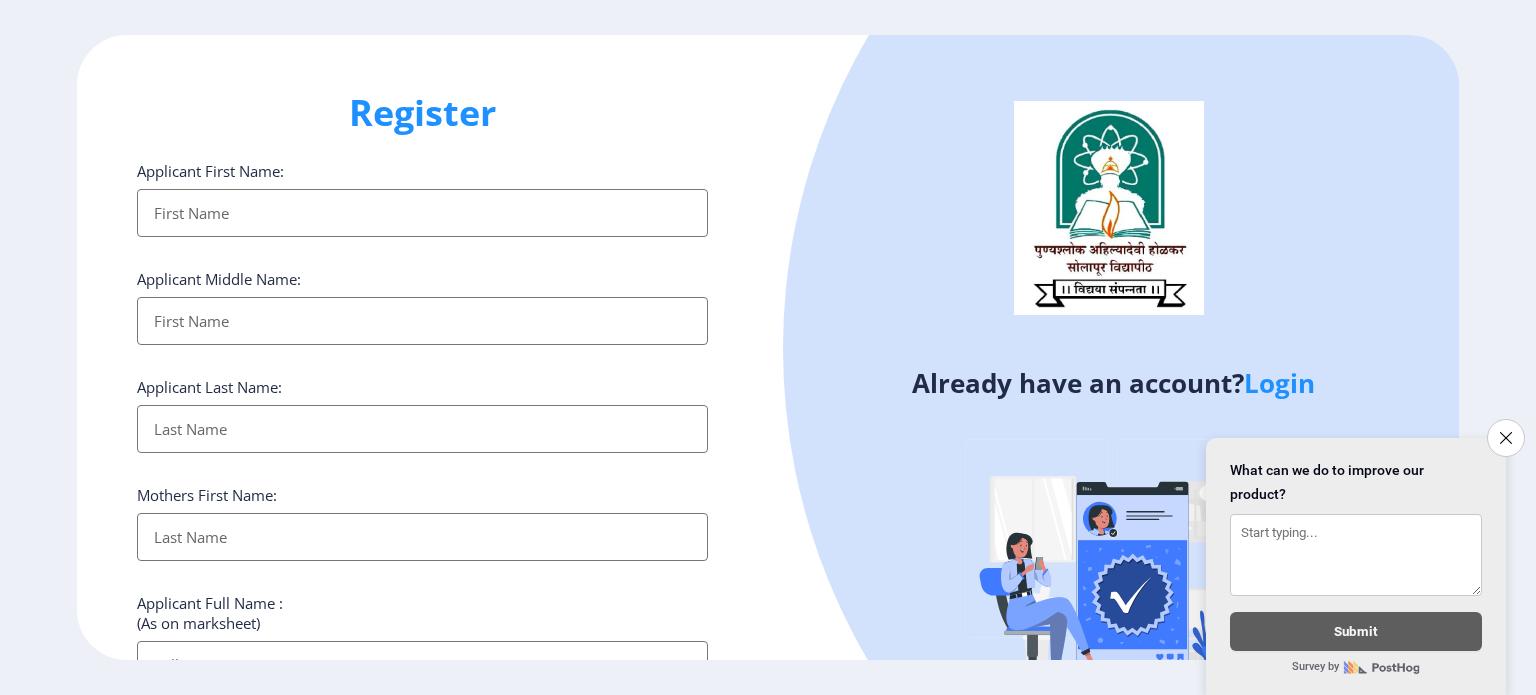 click on "Applicant First Name:" at bounding box center (422, 213) 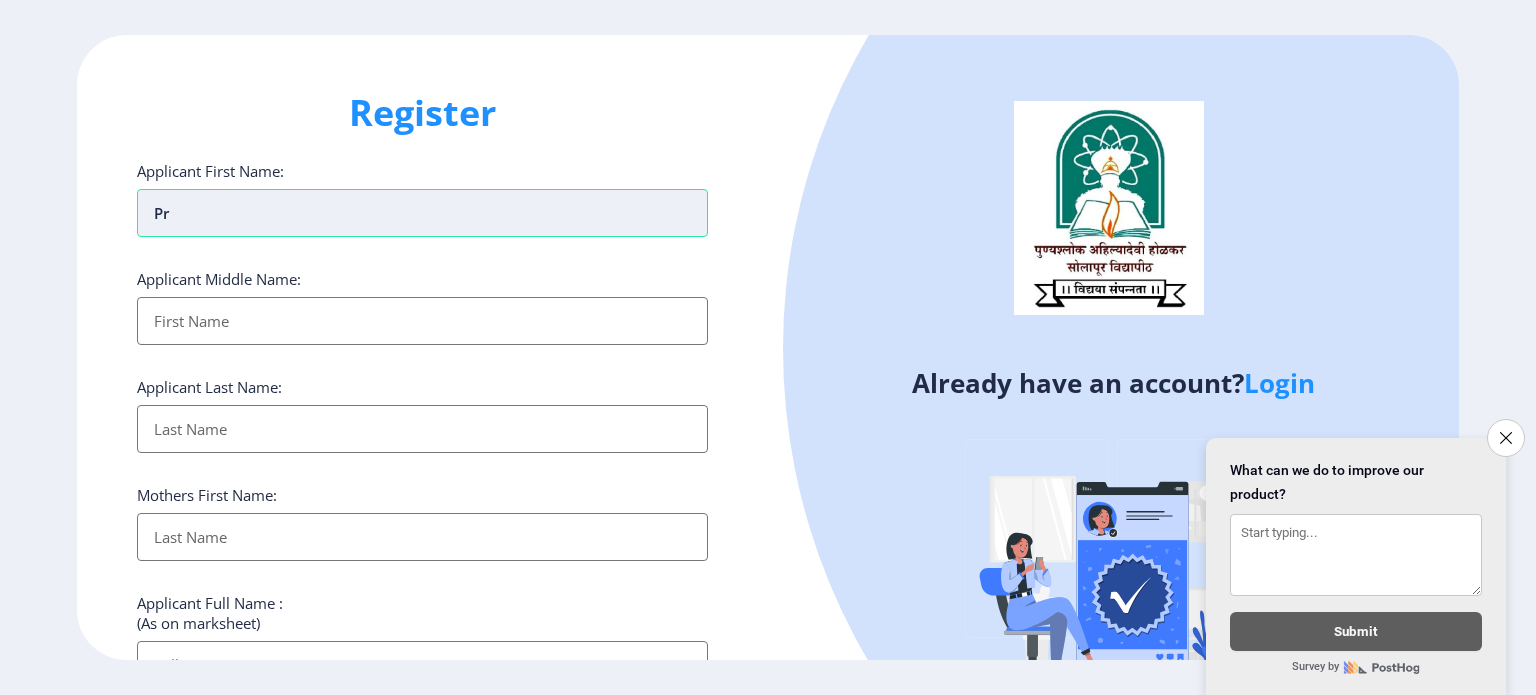 type on "p" 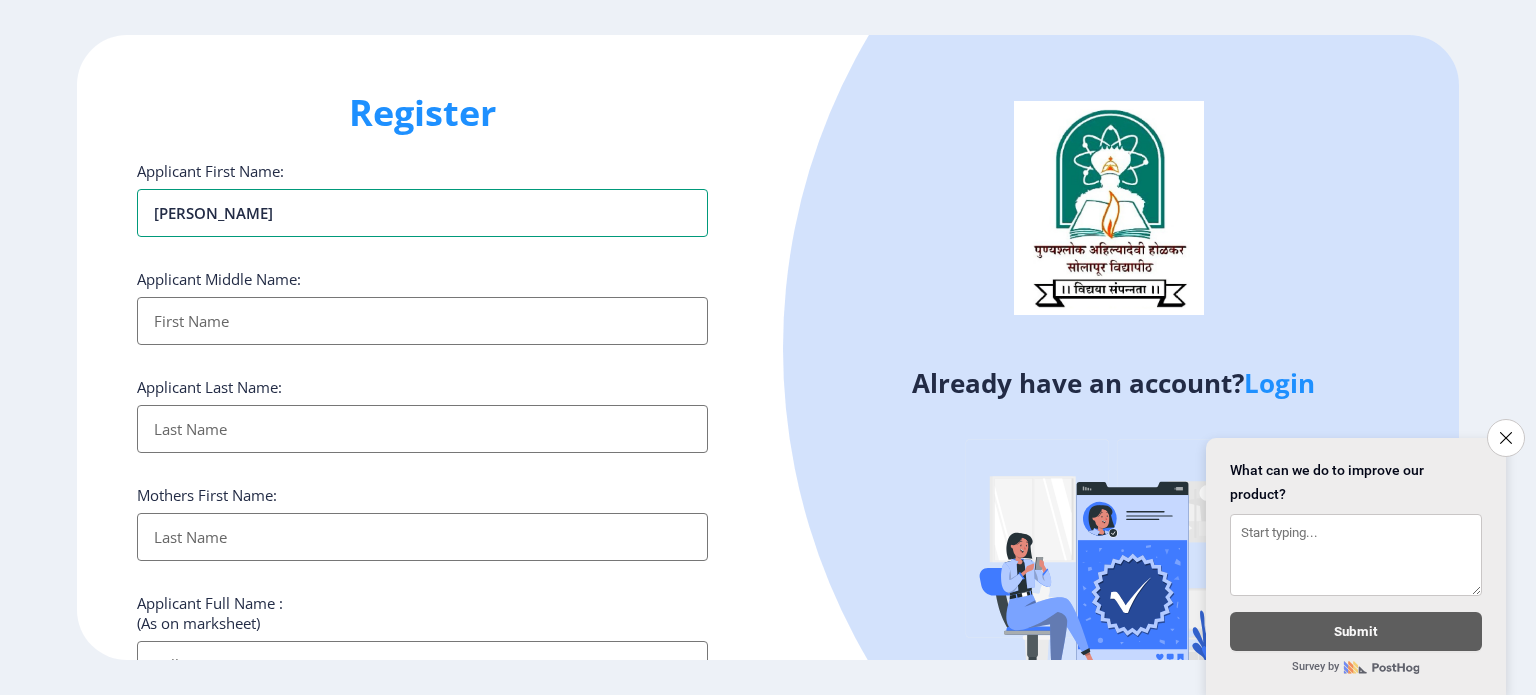 type on "[PERSON_NAME]" 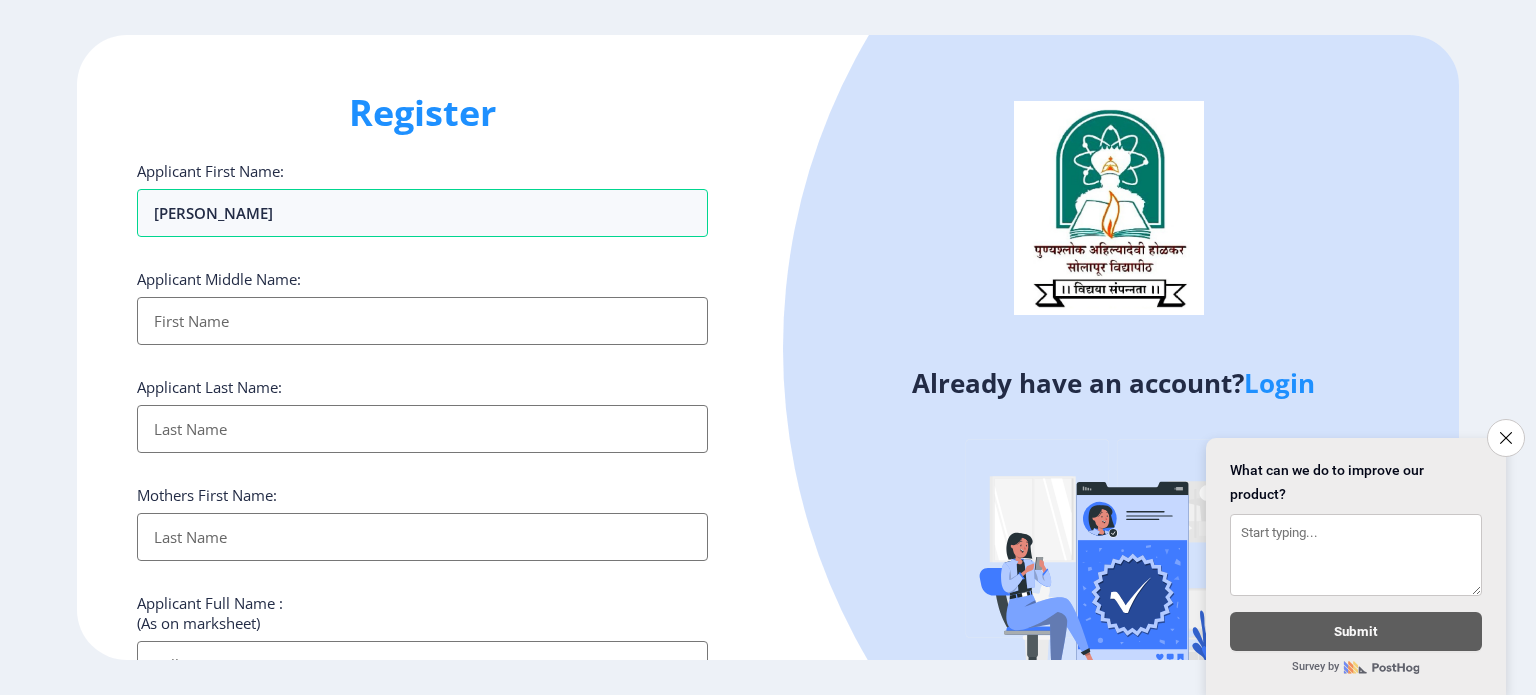 click on "Applicant First Name:" at bounding box center [422, 321] 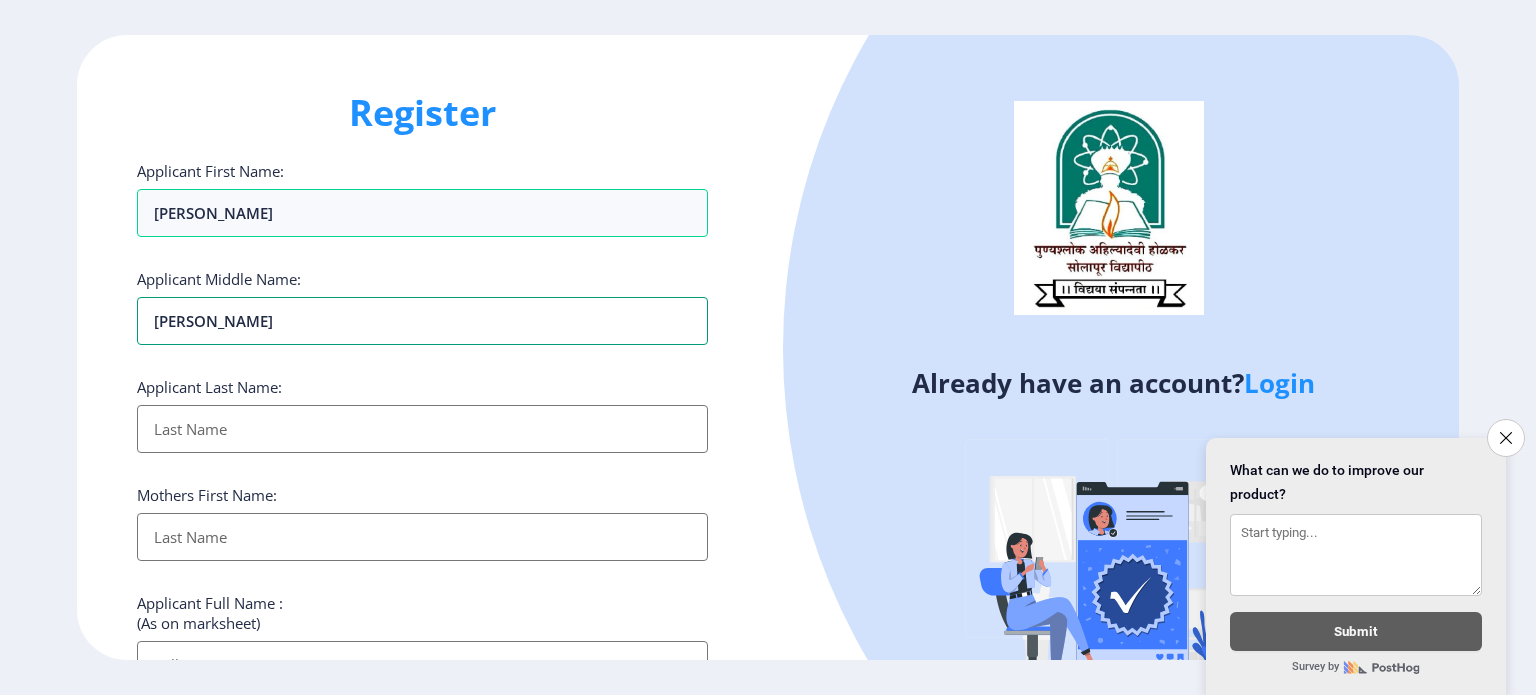 type on "[PERSON_NAME]" 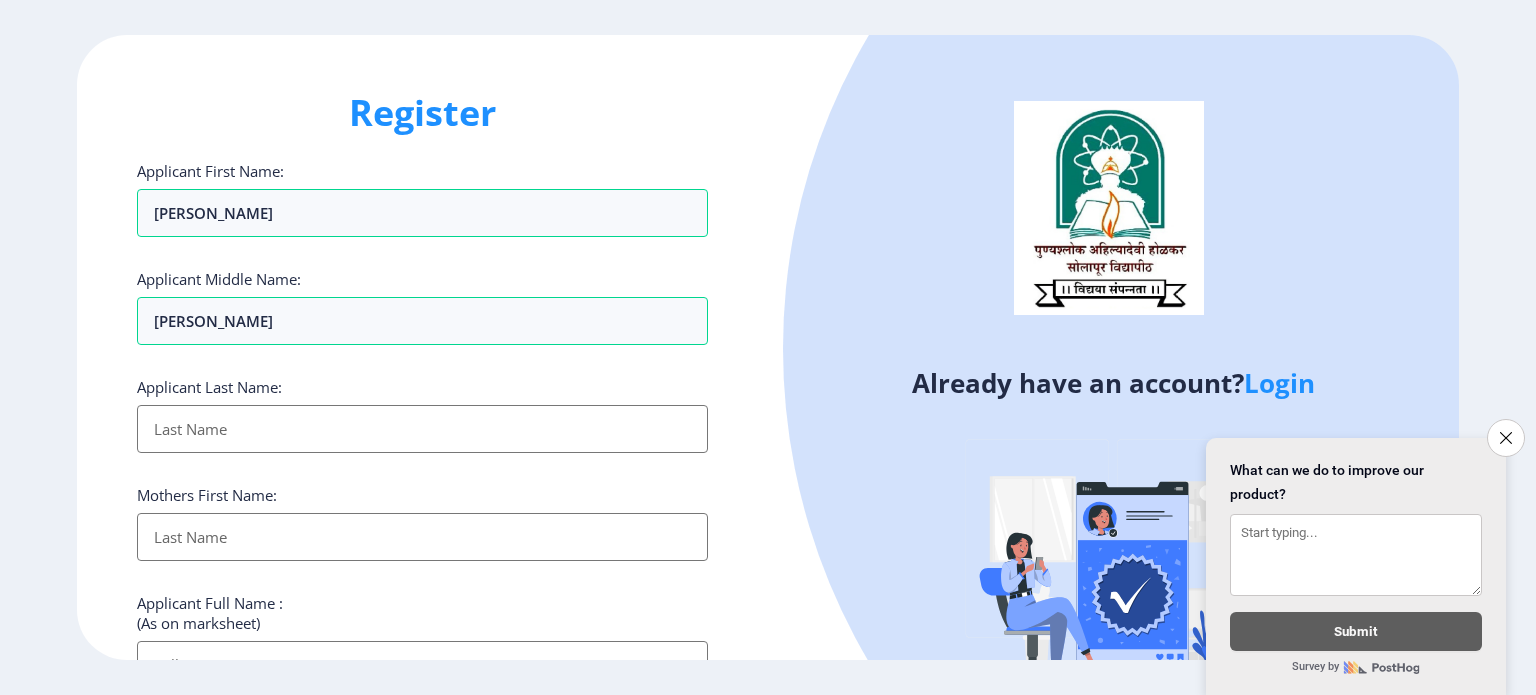 click on "Applicant First Name:" at bounding box center (422, 429) 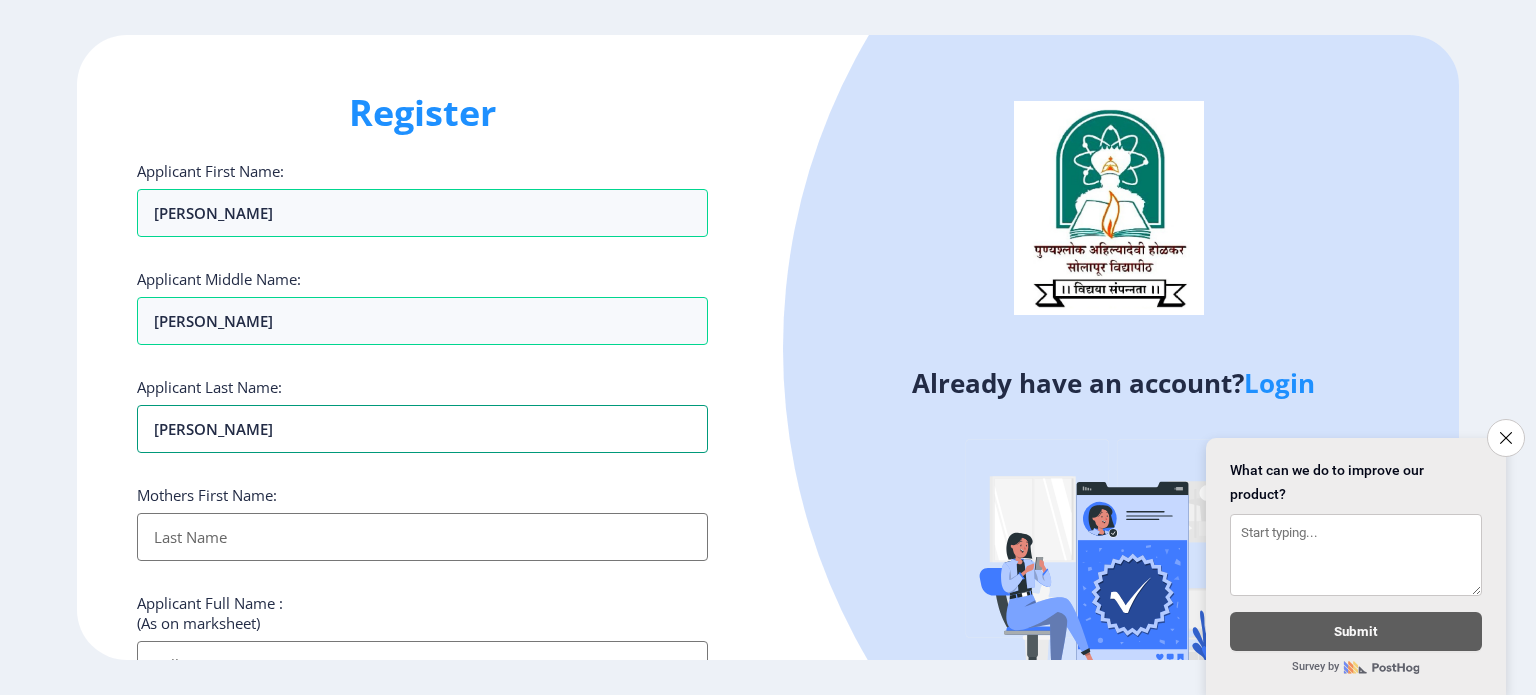 type on "[PERSON_NAME]" 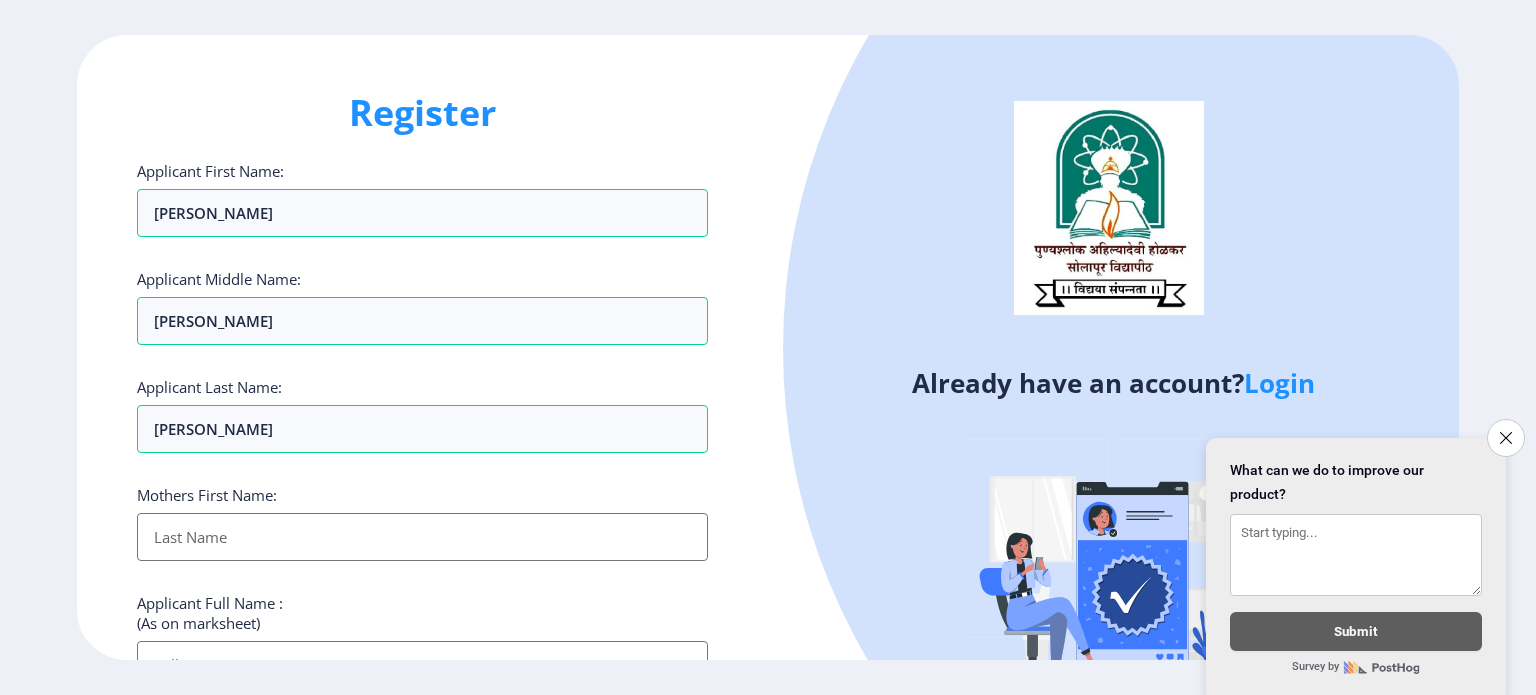 click on "Applicant First Name:" at bounding box center (422, 537) 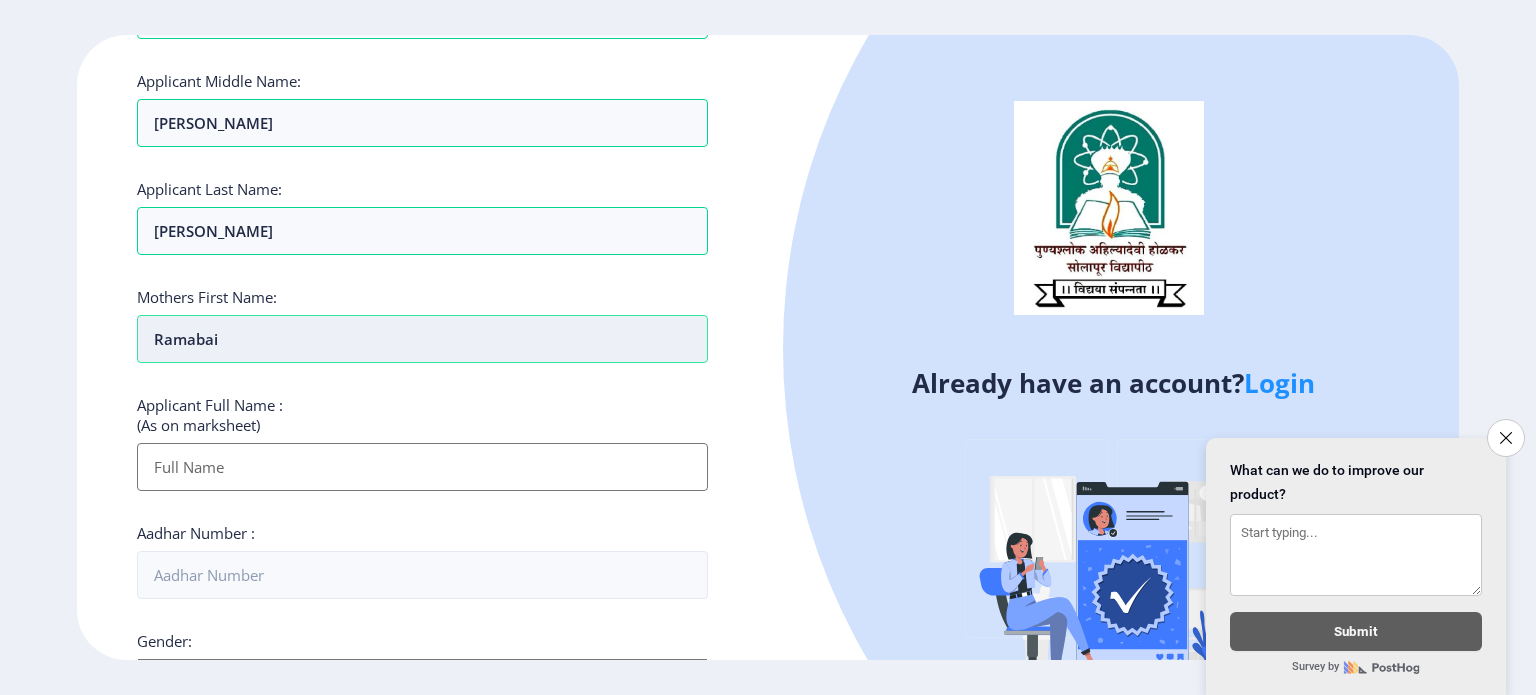 scroll, scrollTop: 200, scrollLeft: 0, axis: vertical 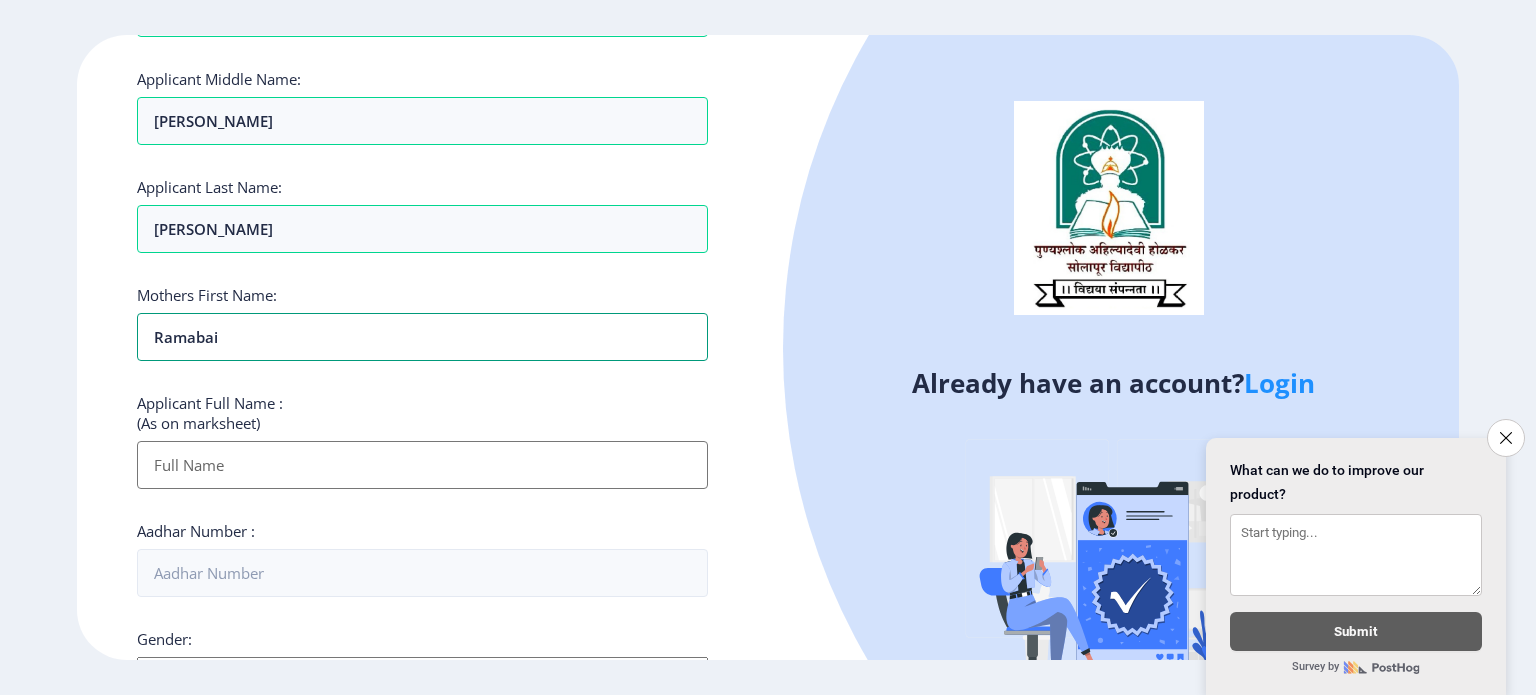 type on "Ramabai" 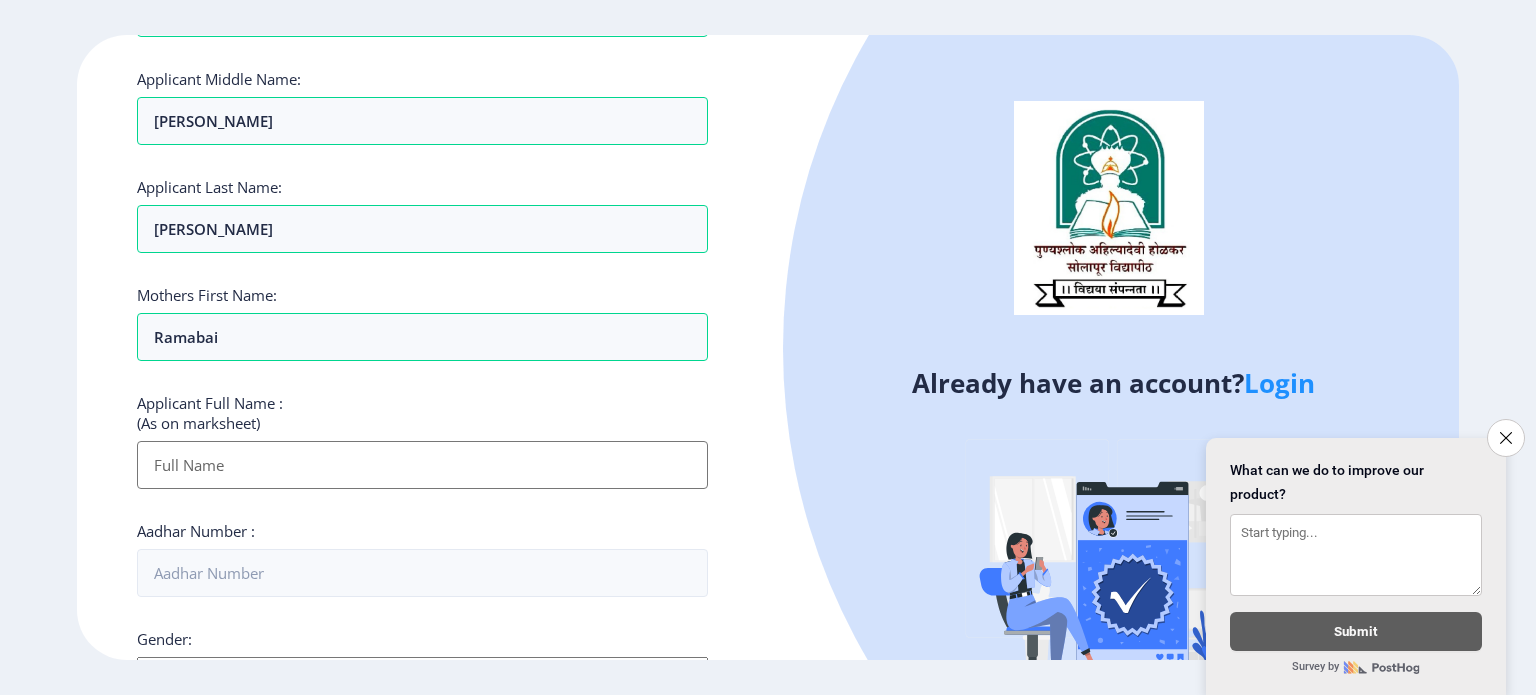 click on "Applicant First Name:" at bounding box center [422, 465] 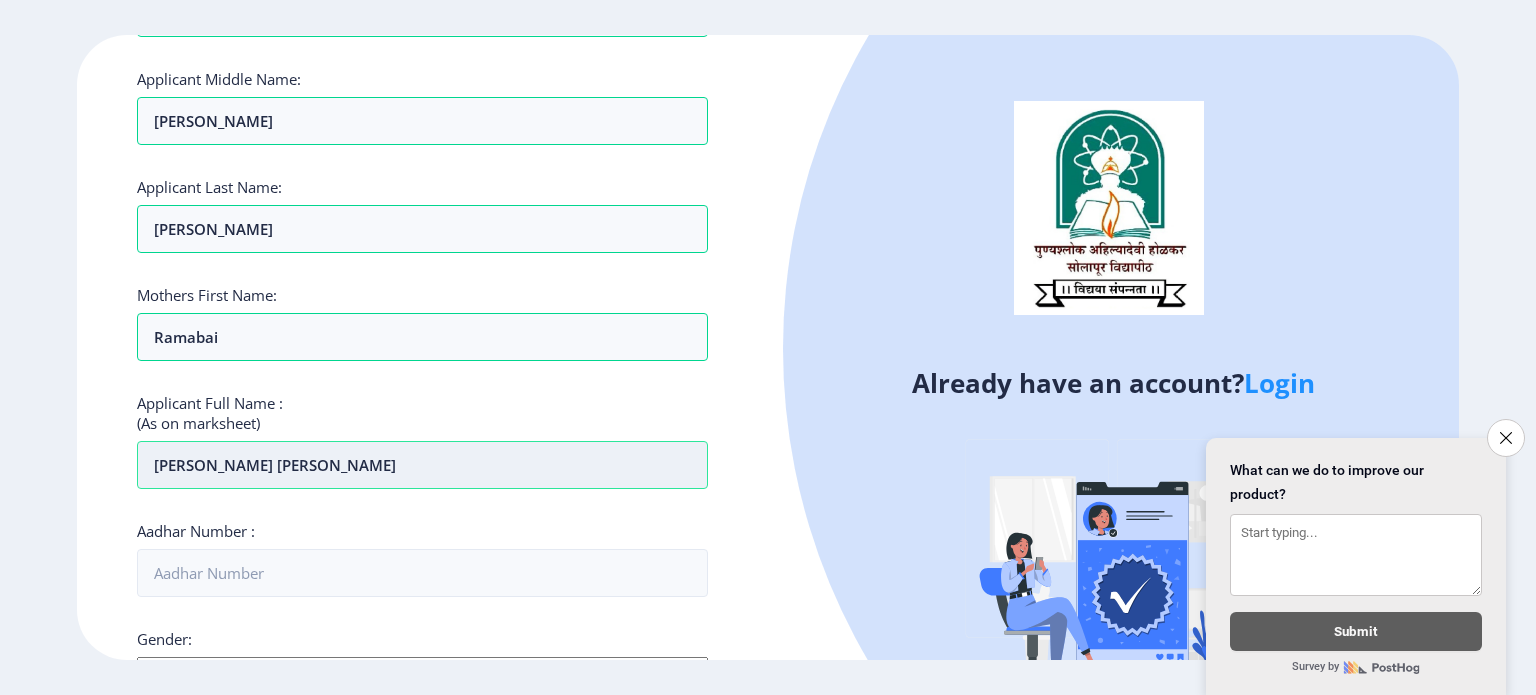scroll, scrollTop: 400, scrollLeft: 0, axis: vertical 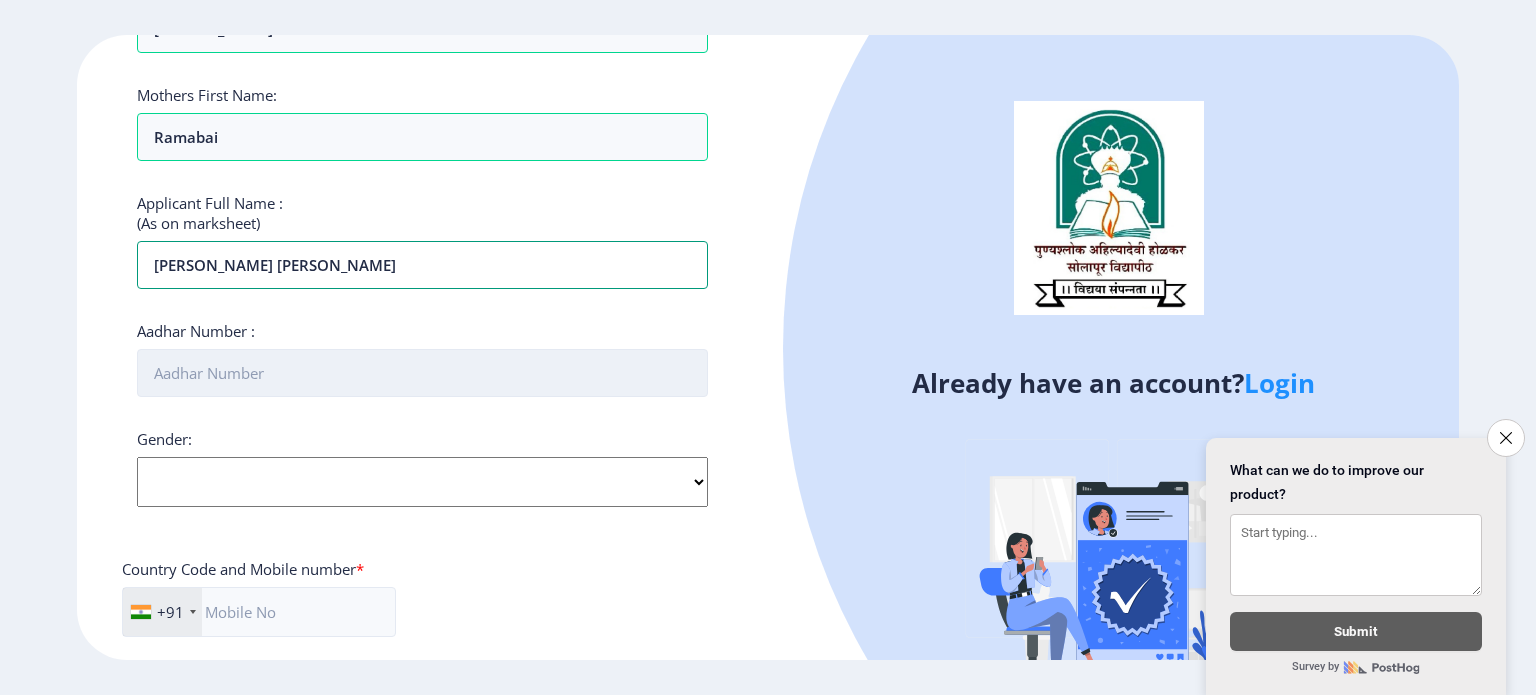 type on "[PERSON_NAME] [PERSON_NAME]" 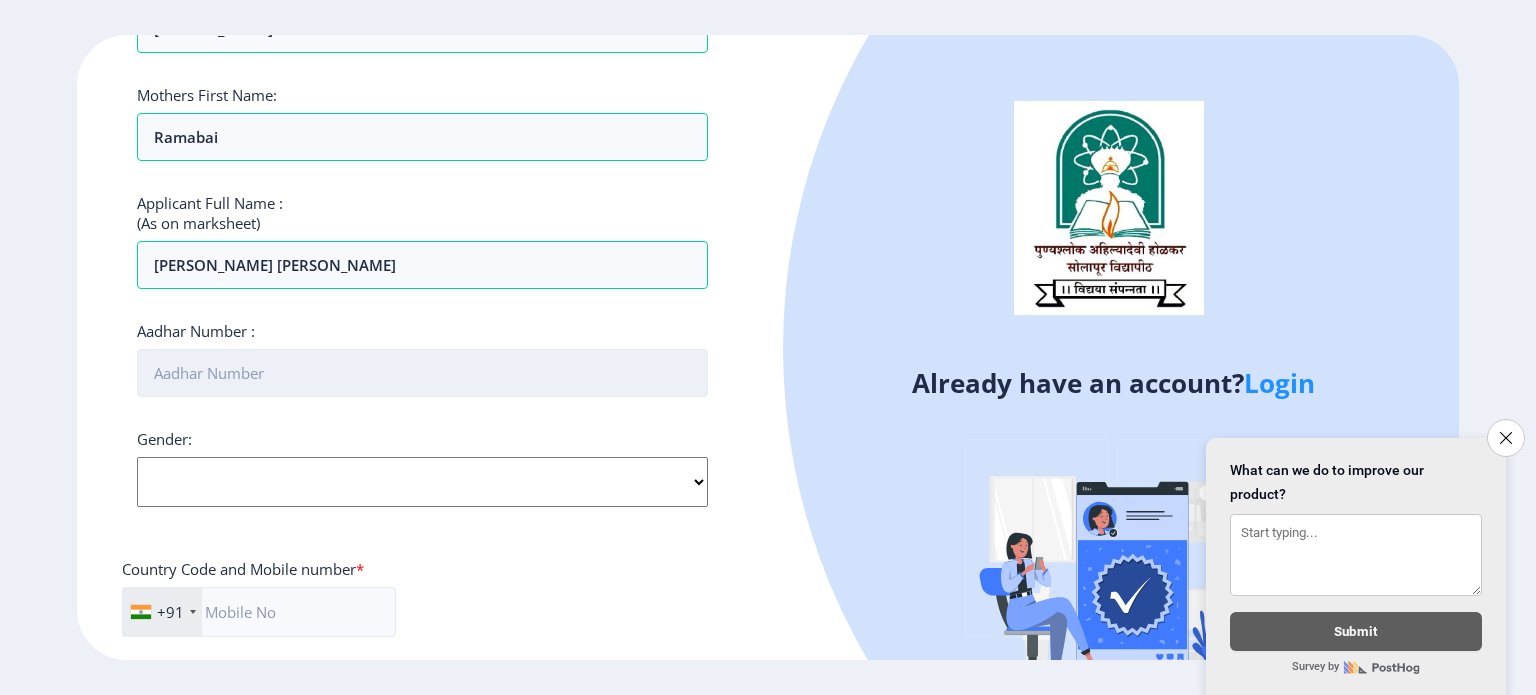 click on "Aadhar Number :" at bounding box center [422, 373] 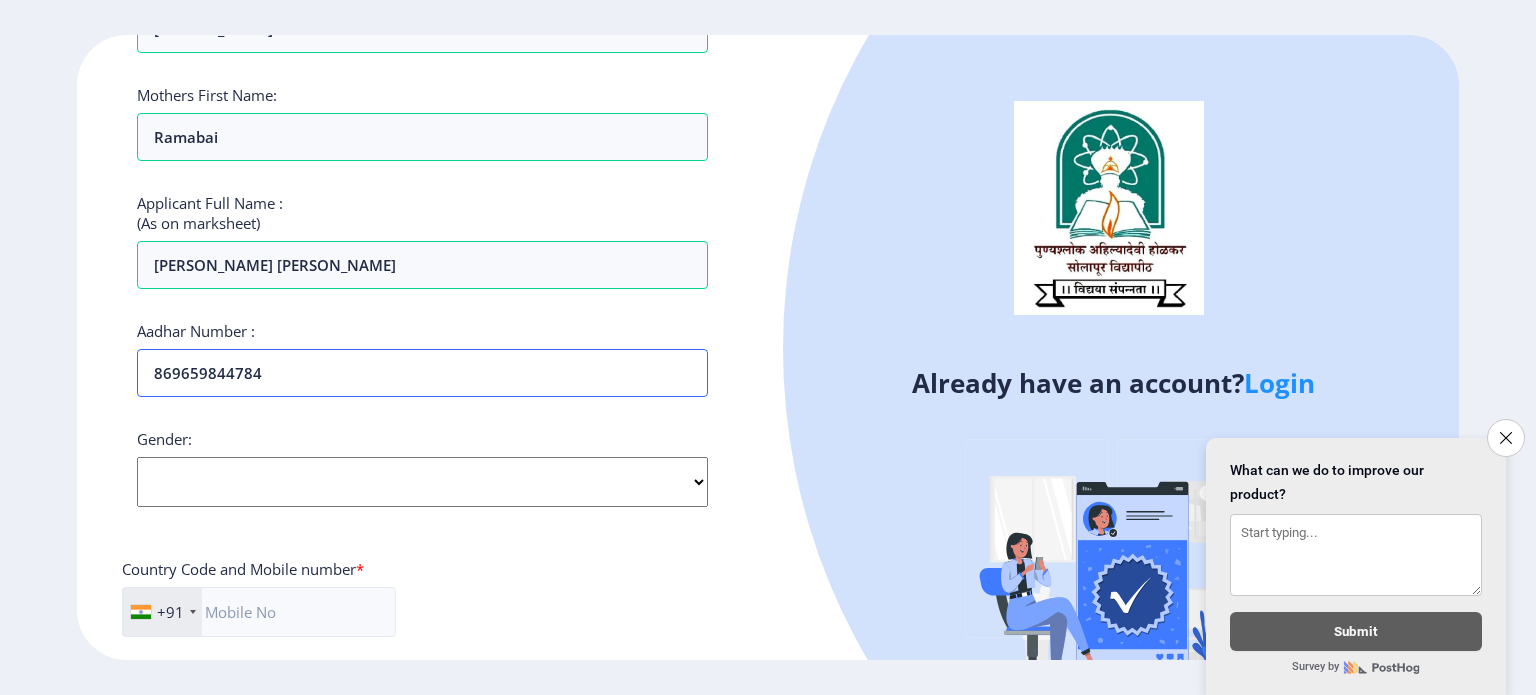 type on "869659844784" 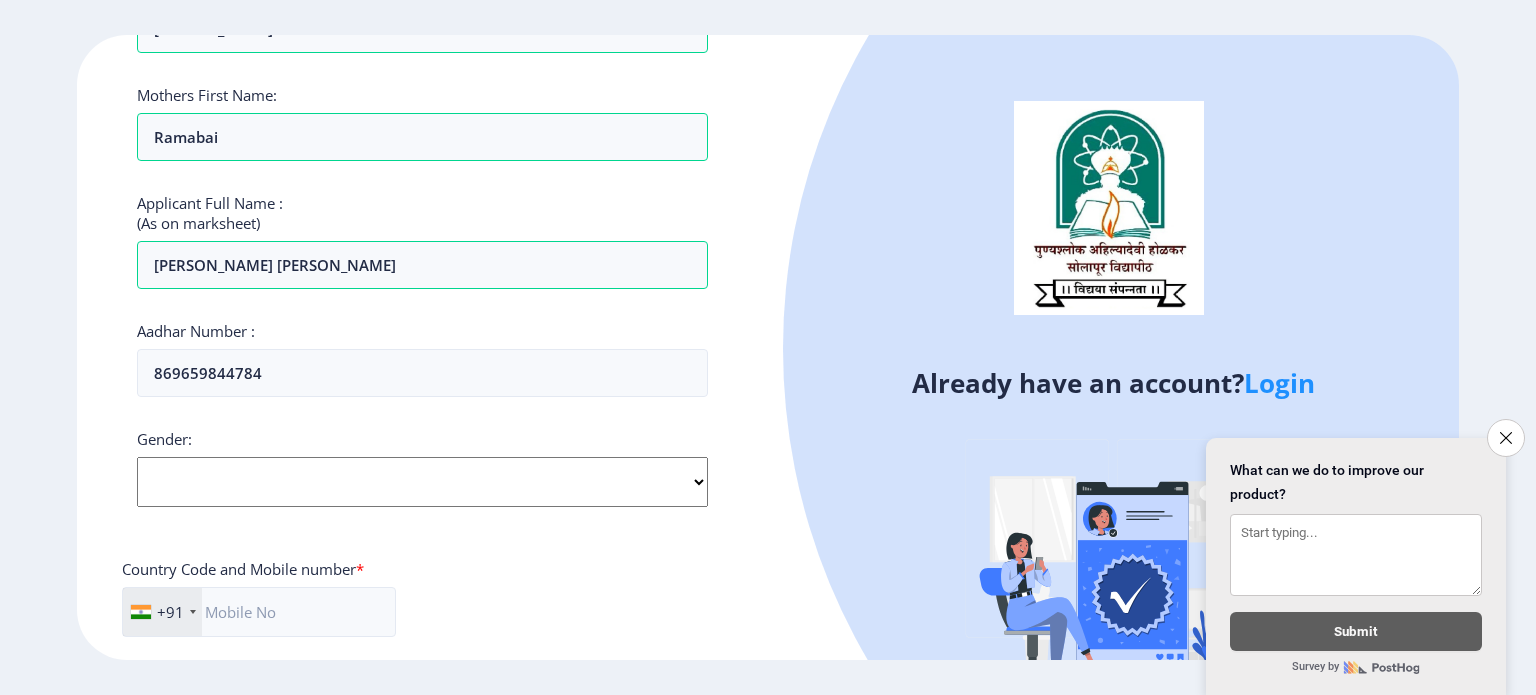 click on "Select Gender [DEMOGRAPHIC_DATA] [DEMOGRAPHIC_DATA] Other" 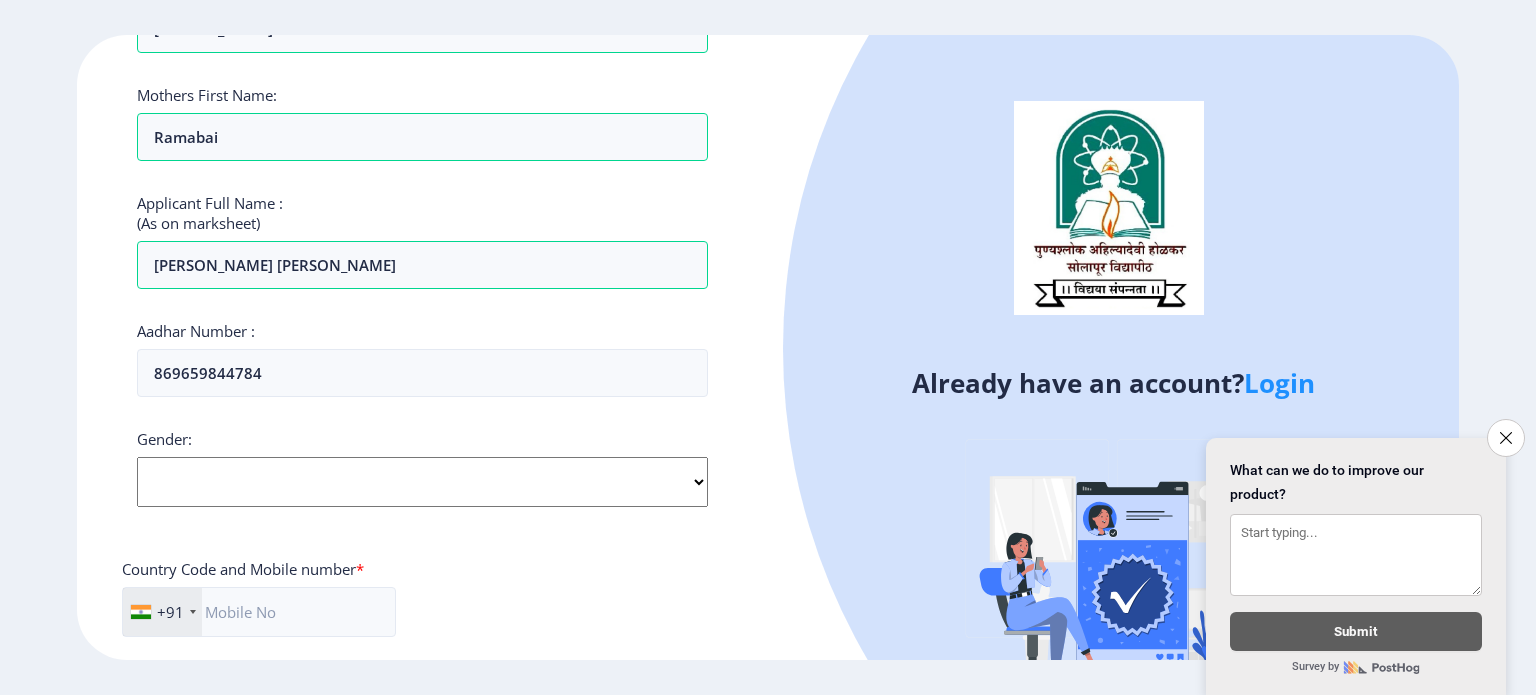 select on "[DEMOGRAPHIC_DATA]" 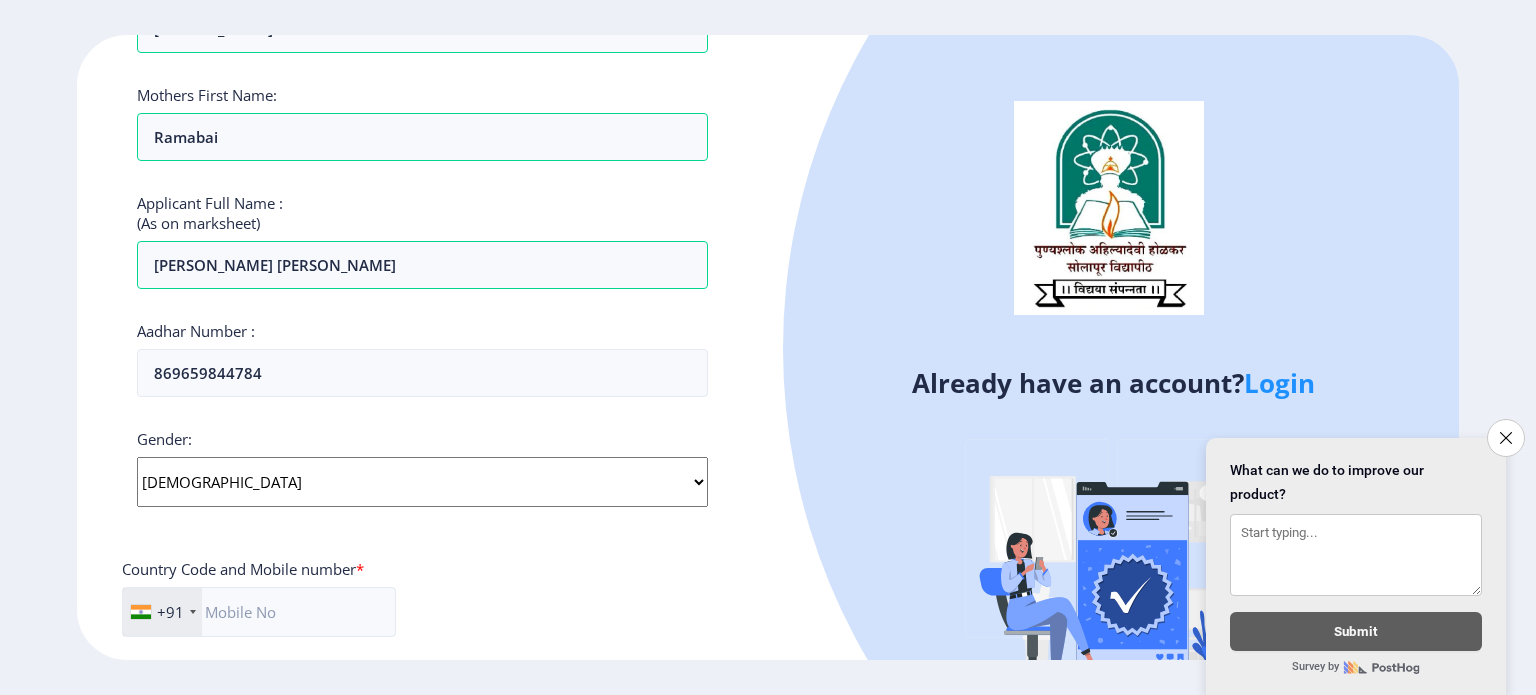 click on "Select Gender [DEMOGRAPHIC_DATA] [DEMOGRAPHIC_DATA] Other" 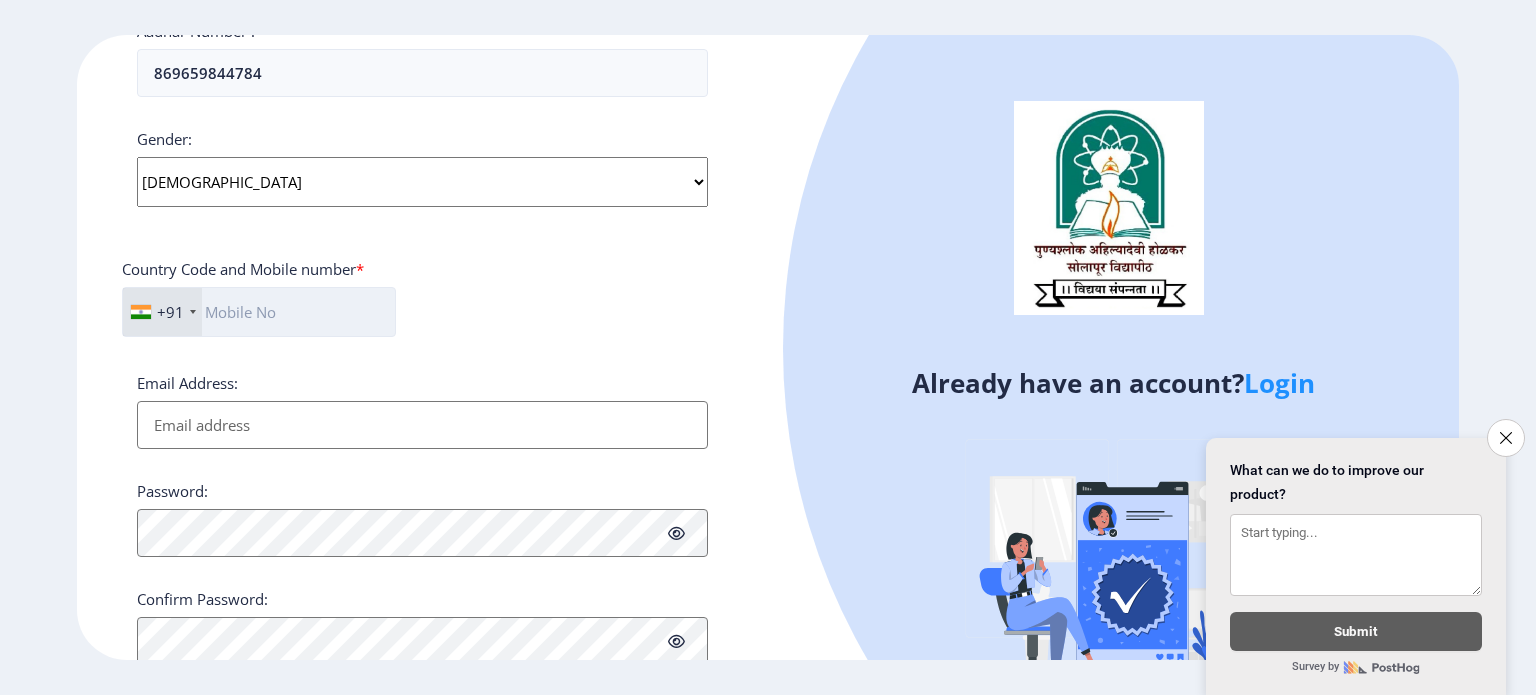 click 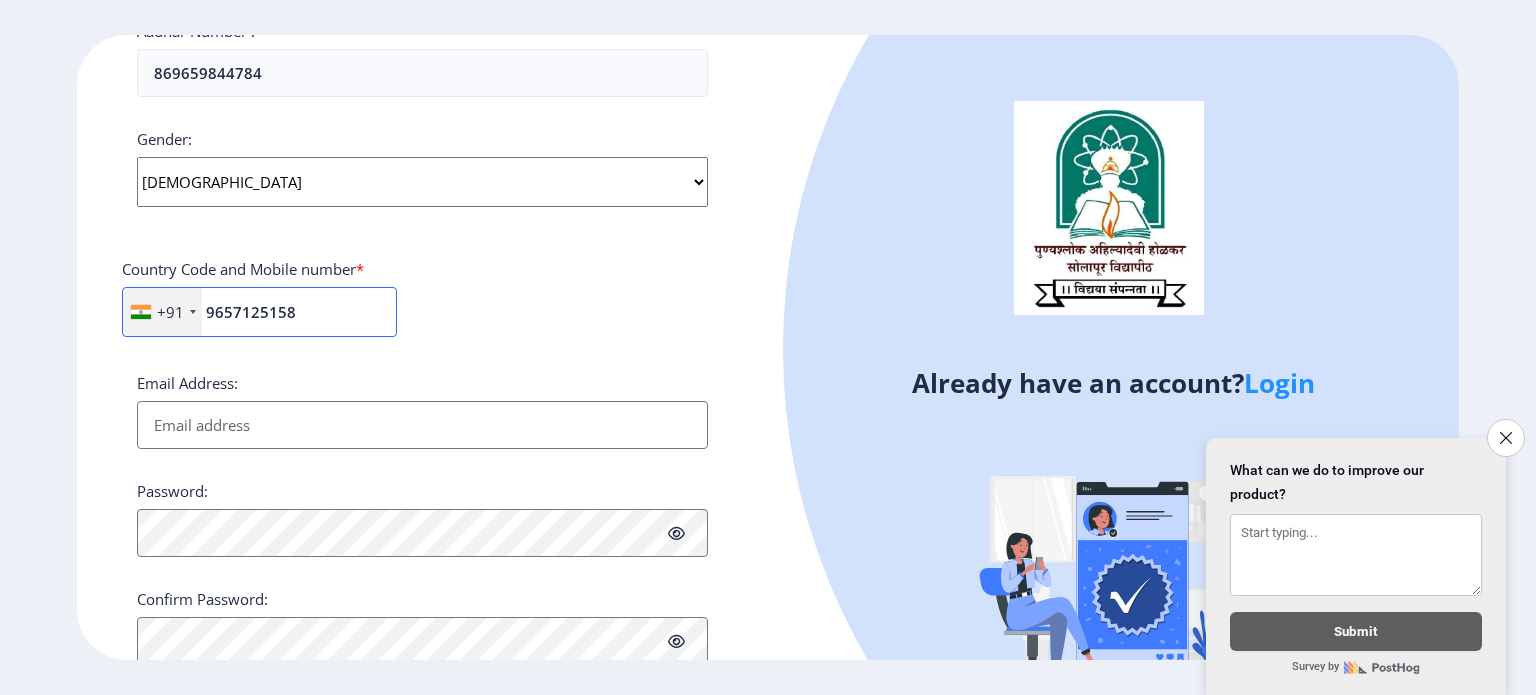 type on "9657125158" 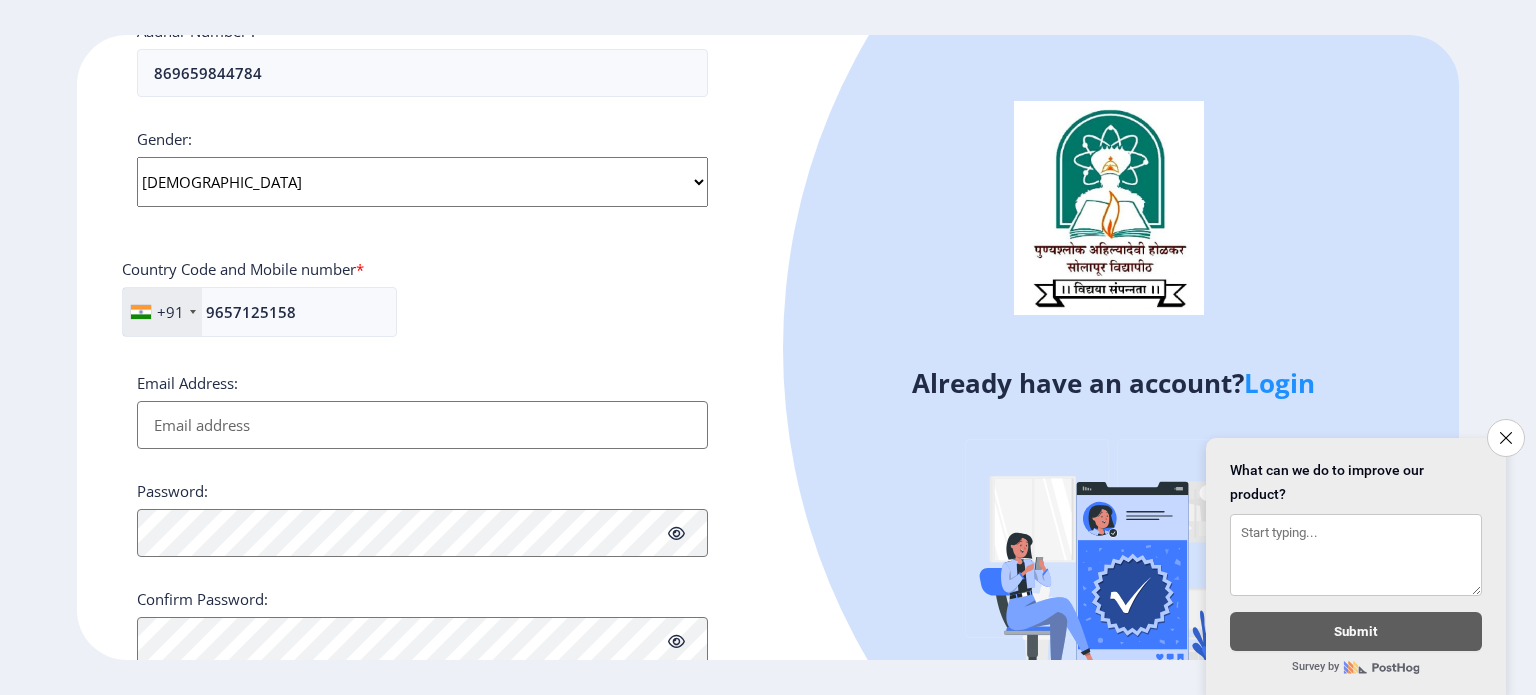 click on "Email Address:" at bounding box center (422, 425) 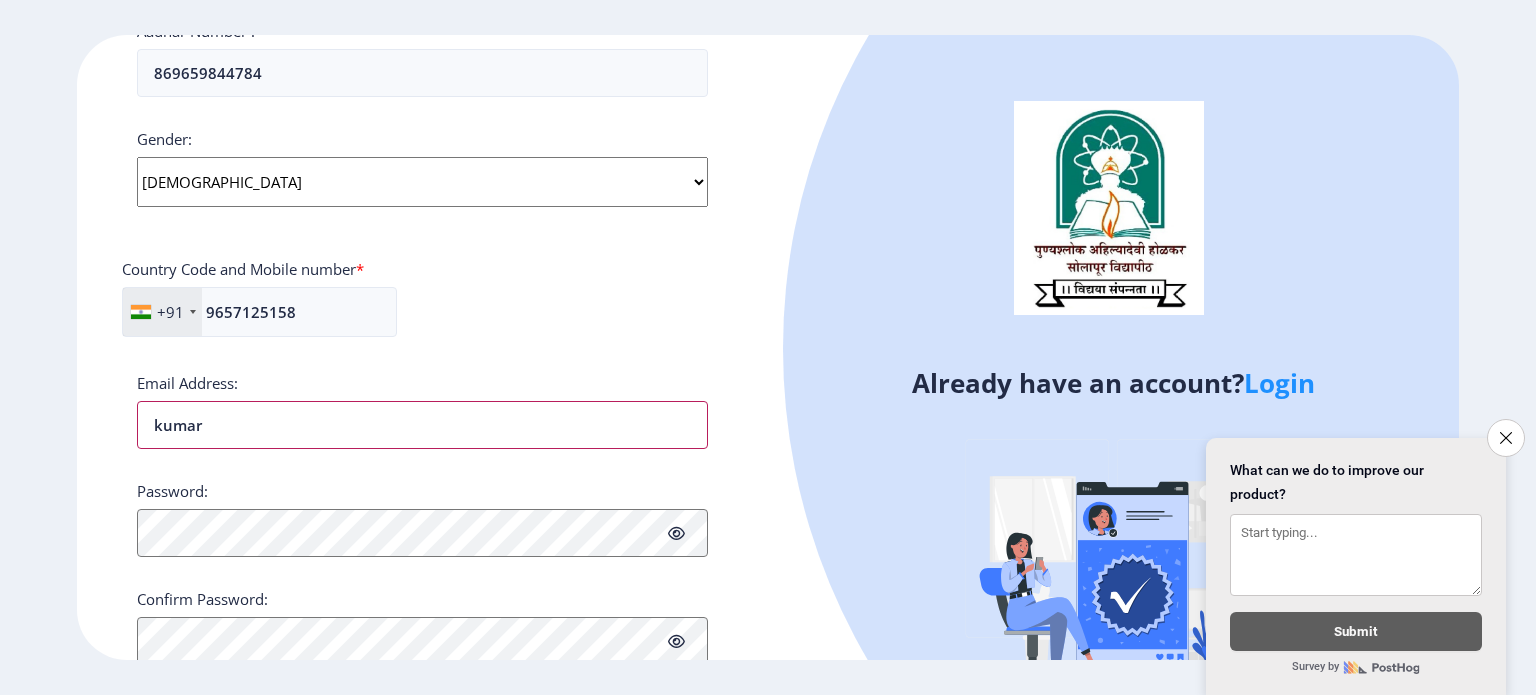 type on "[EMAIL_ADDRESS][DOMAIN_NAME]" 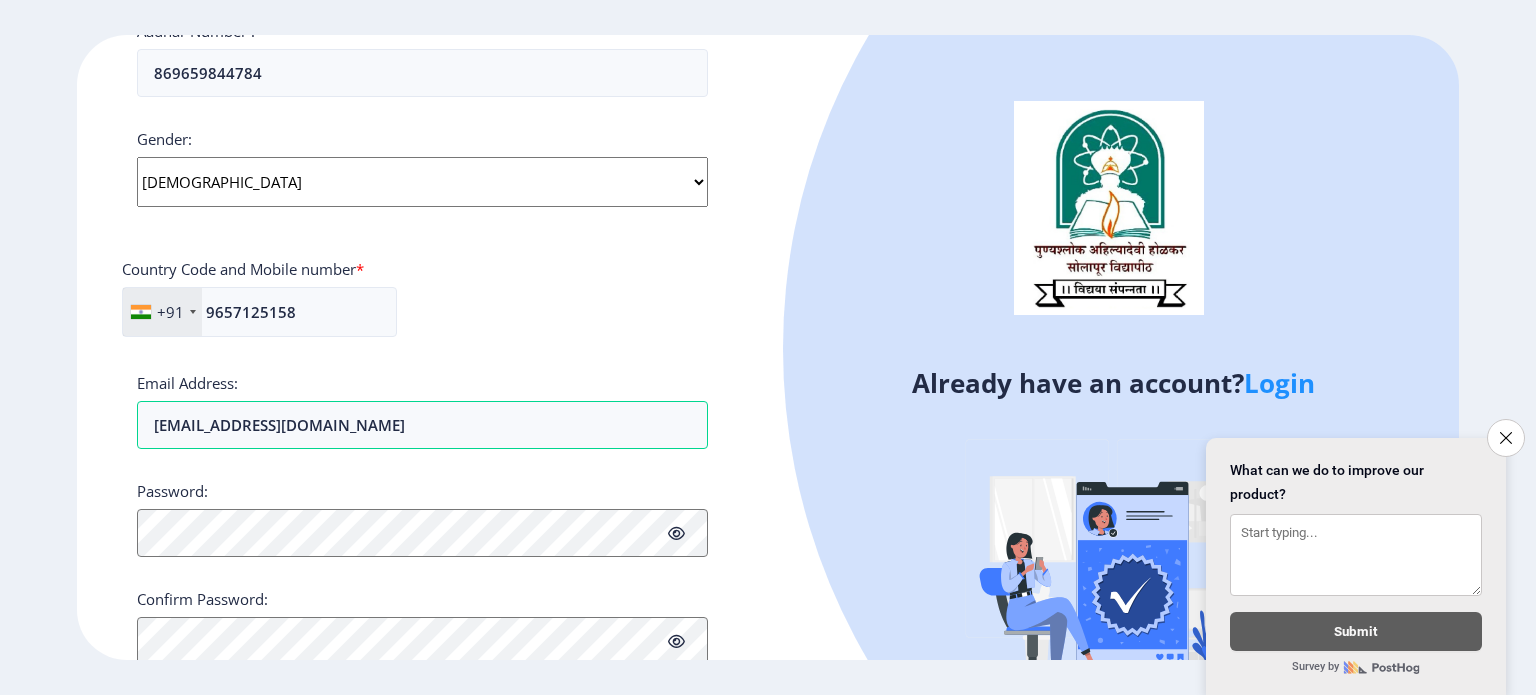 scroll, scrollTop: 763, scrollLeft: 0, axis: vertical 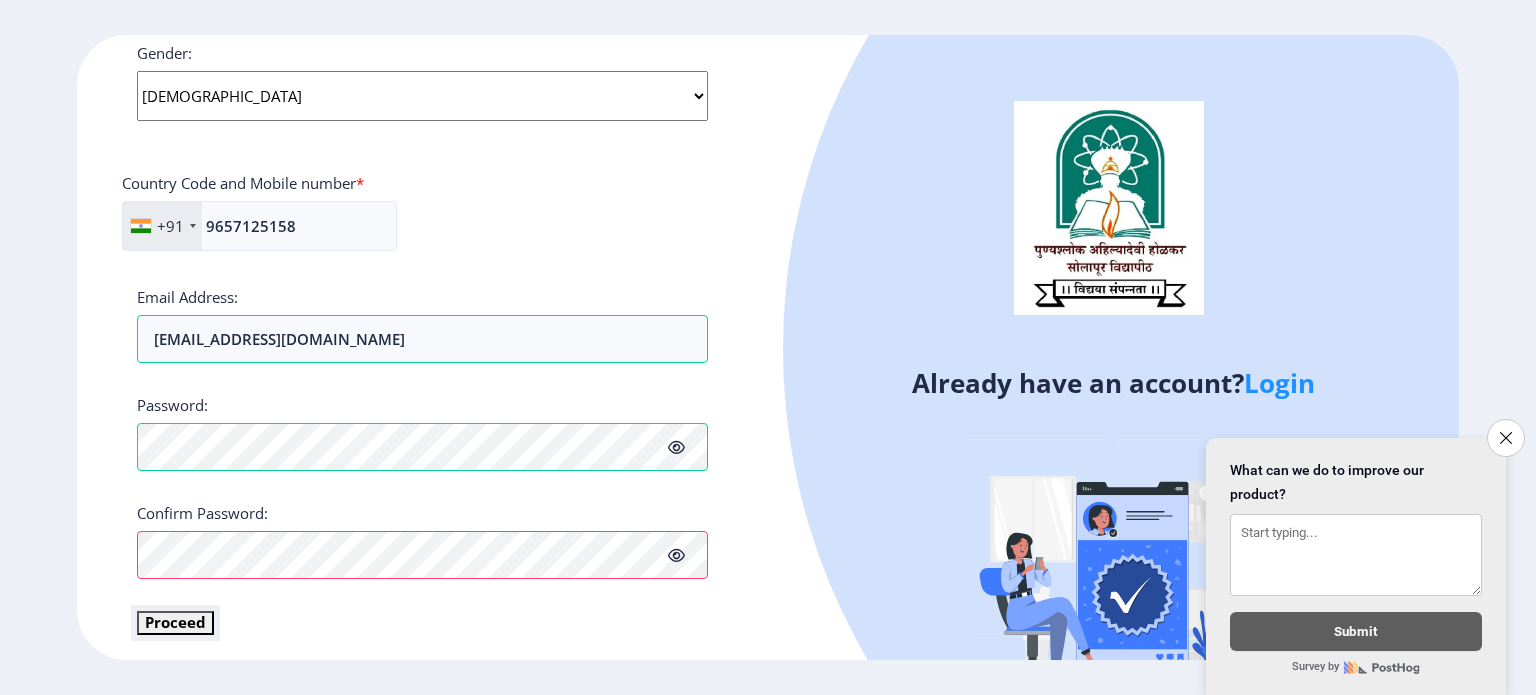 click on "Proceed" 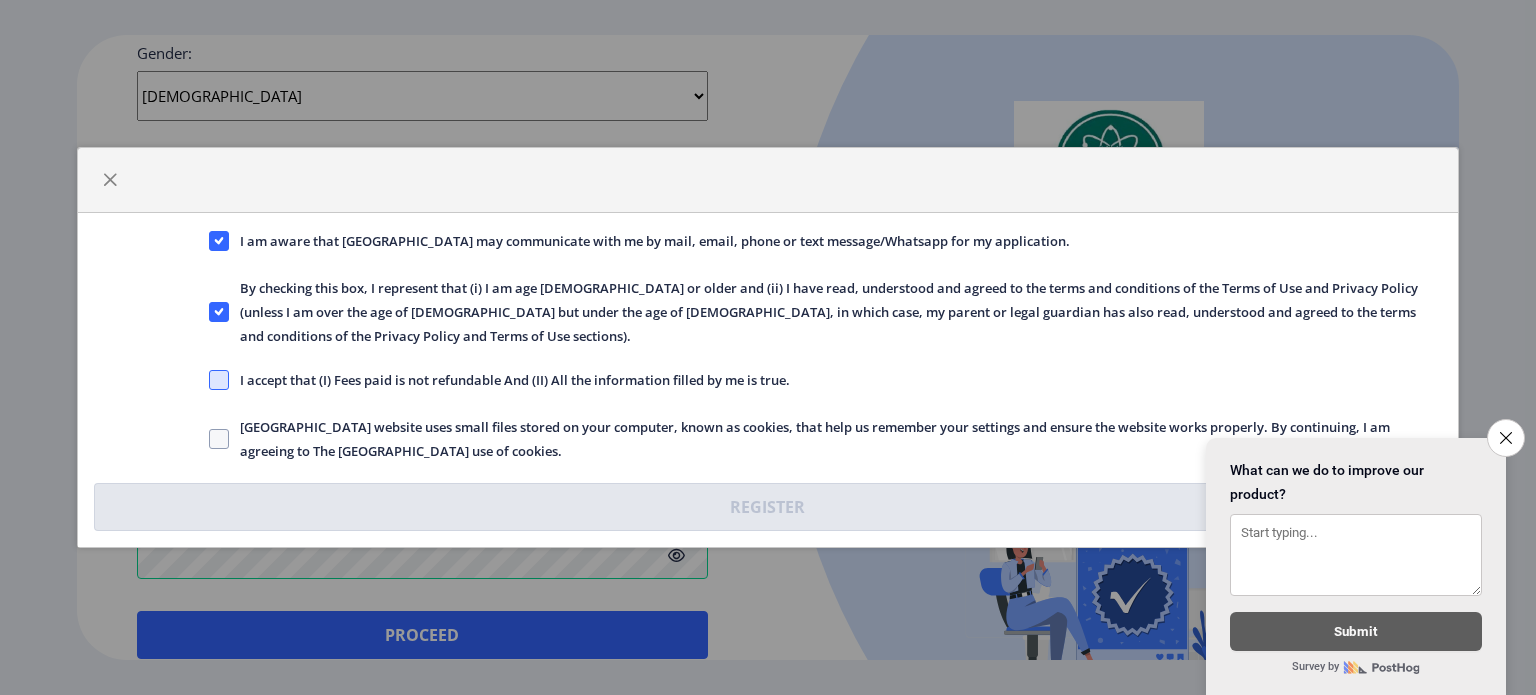 click 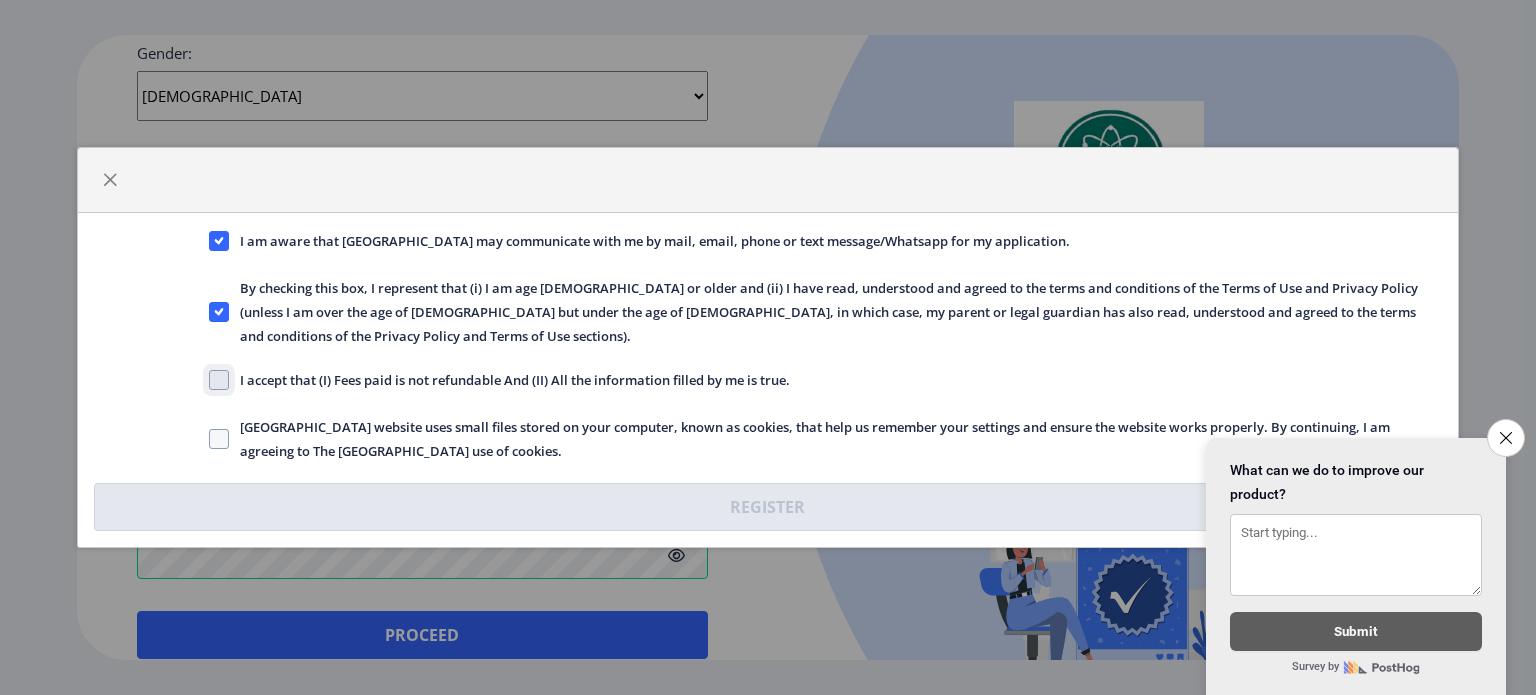 click on "I accept that (I) Fees paid is not refundable And (II) All the information filled by me is true." 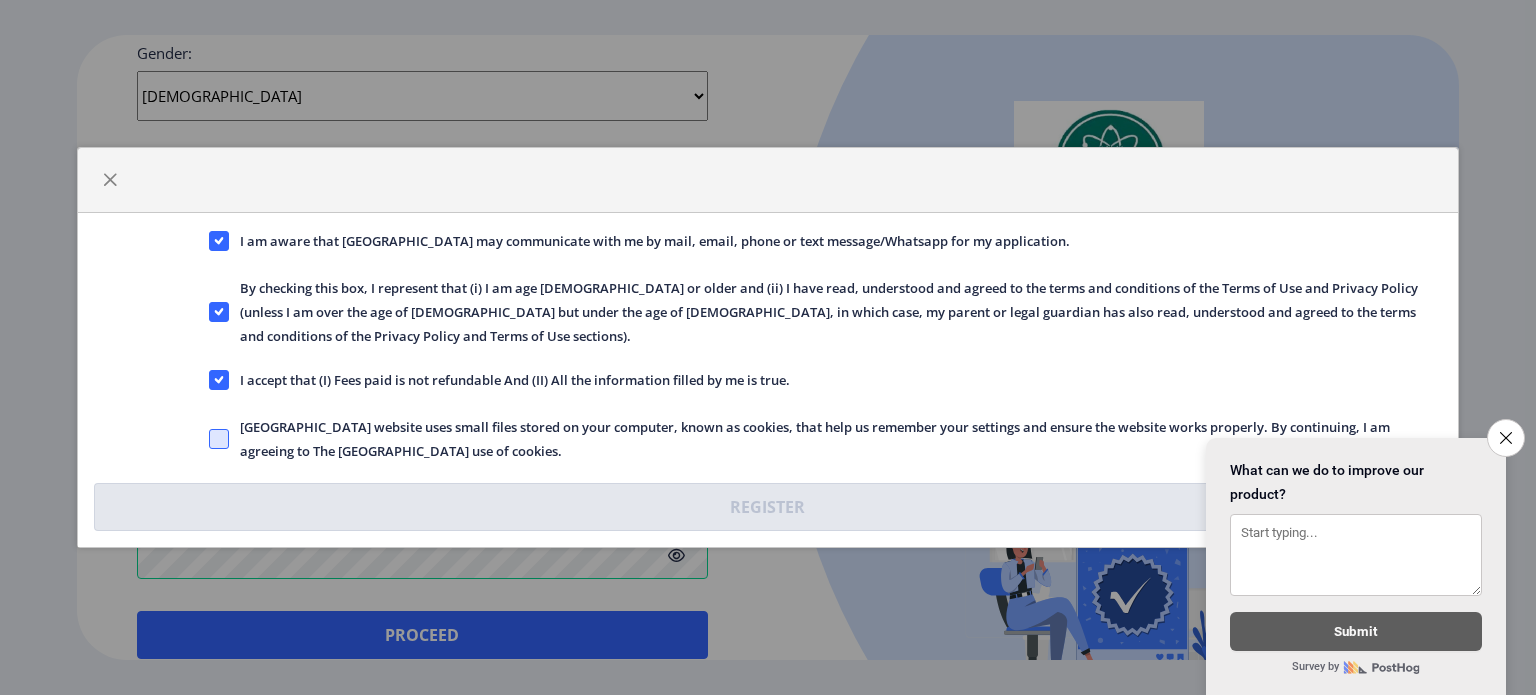 click 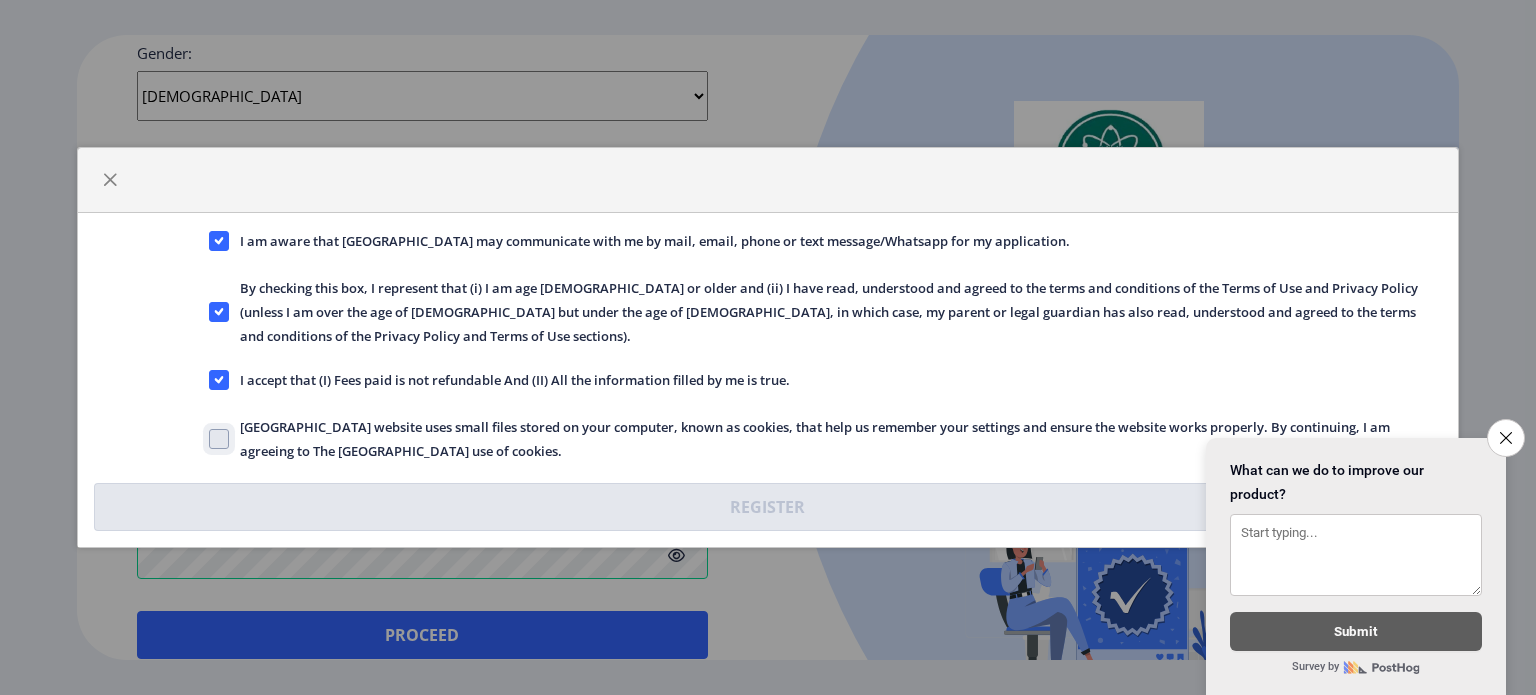 click on "[GEOGRAPHIC_DATA] website uses small files stored on your computer, known as cookies, that help us remember your settings and ensure the website works properly. By continuing, I am agreeing to The [GEOGRAPHIC_DATA] use of cookies." 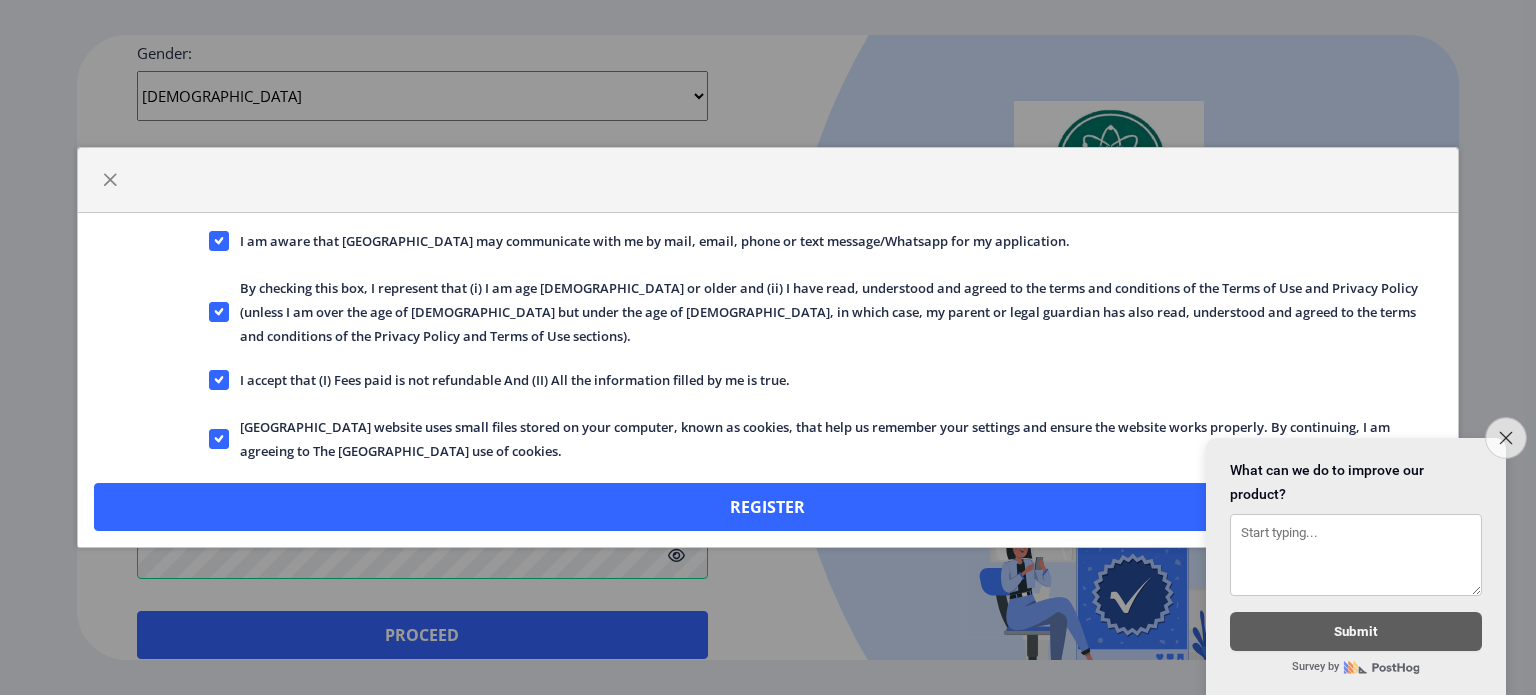 click on "Close survey" 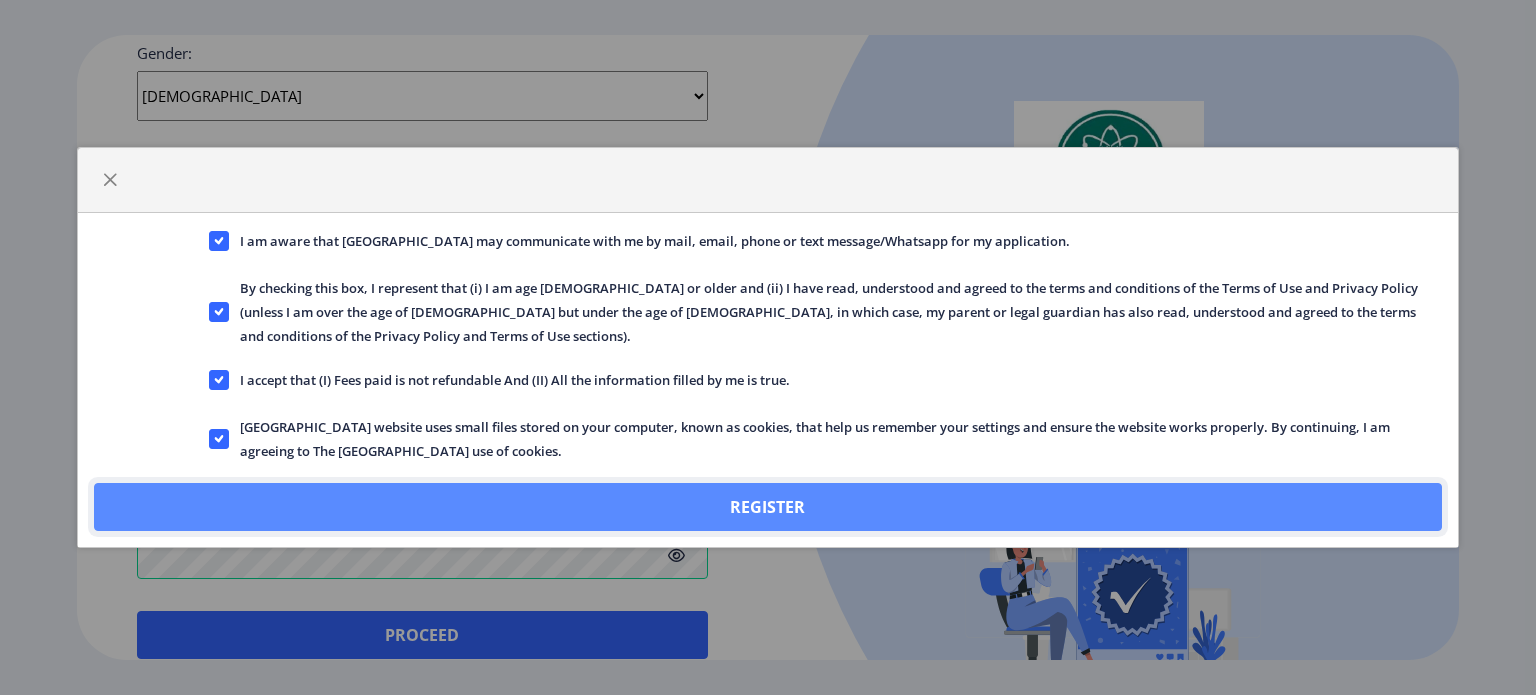click on "Register" 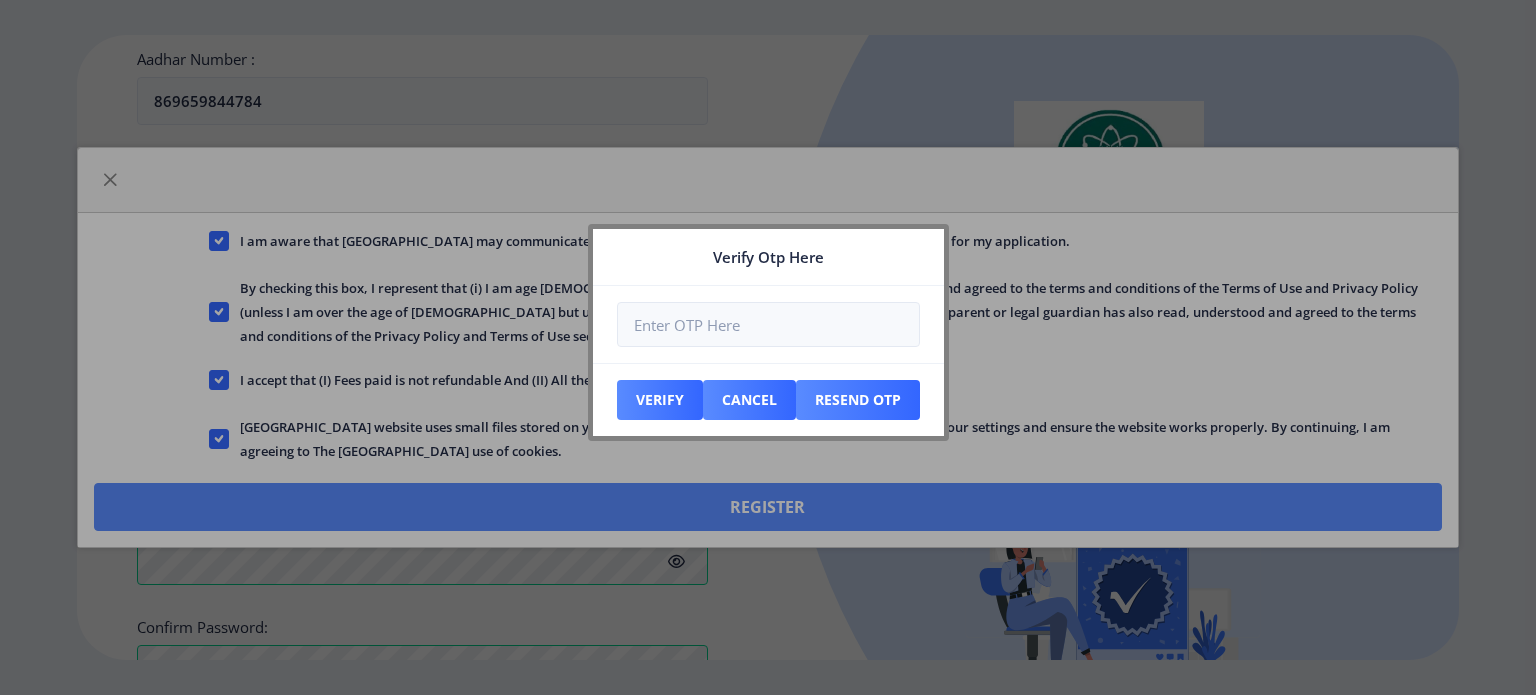 scroll, scrollTop: 900, scrollLeft: 0, axis: vertical 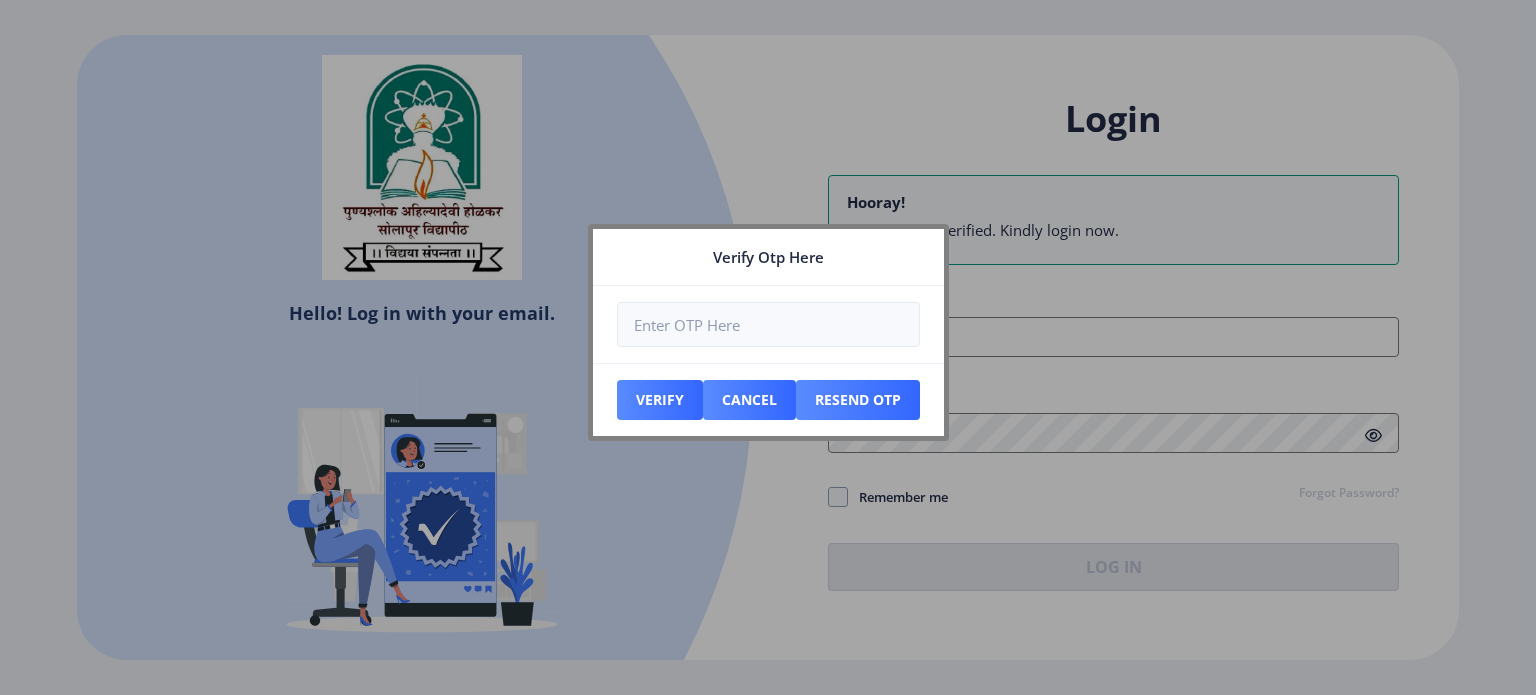 type on "[EMAIL_ADDRESS][DOMAIN_NAME]" 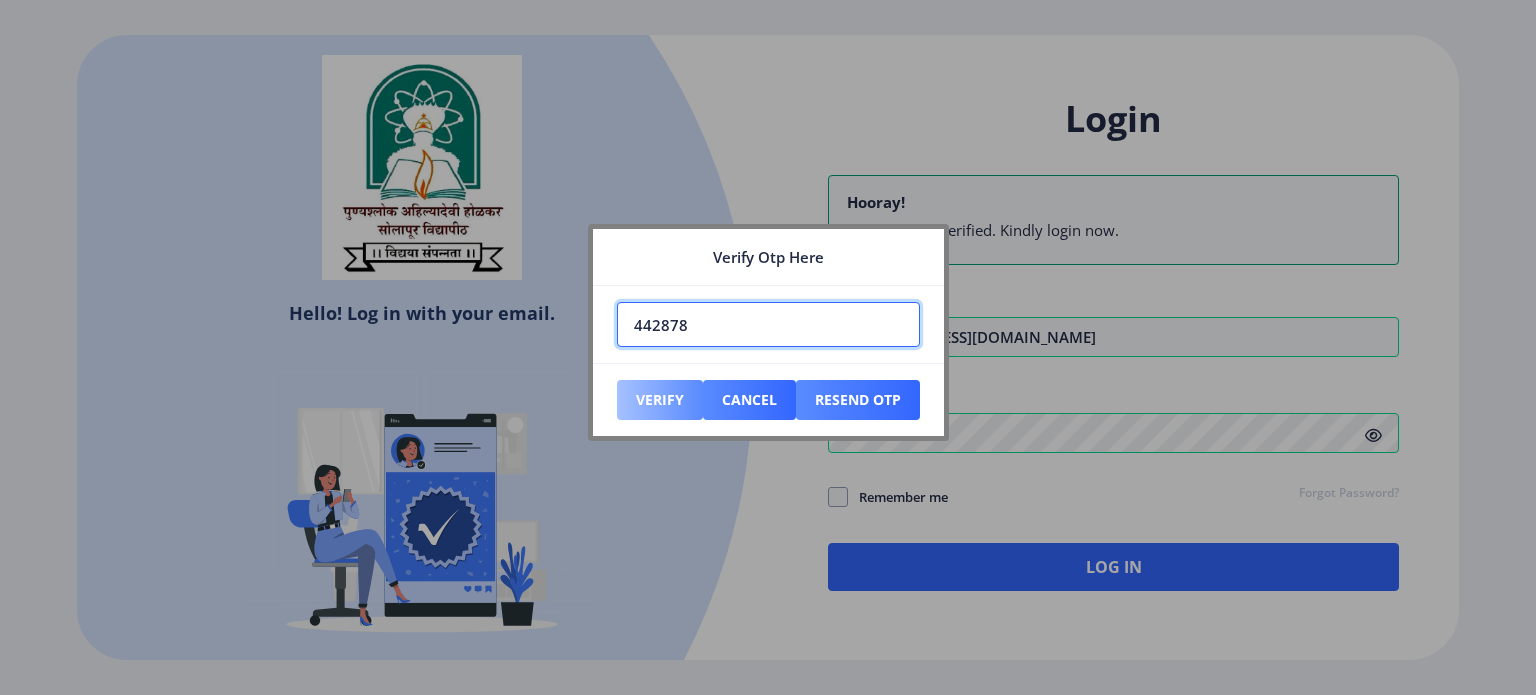 type on "442878" 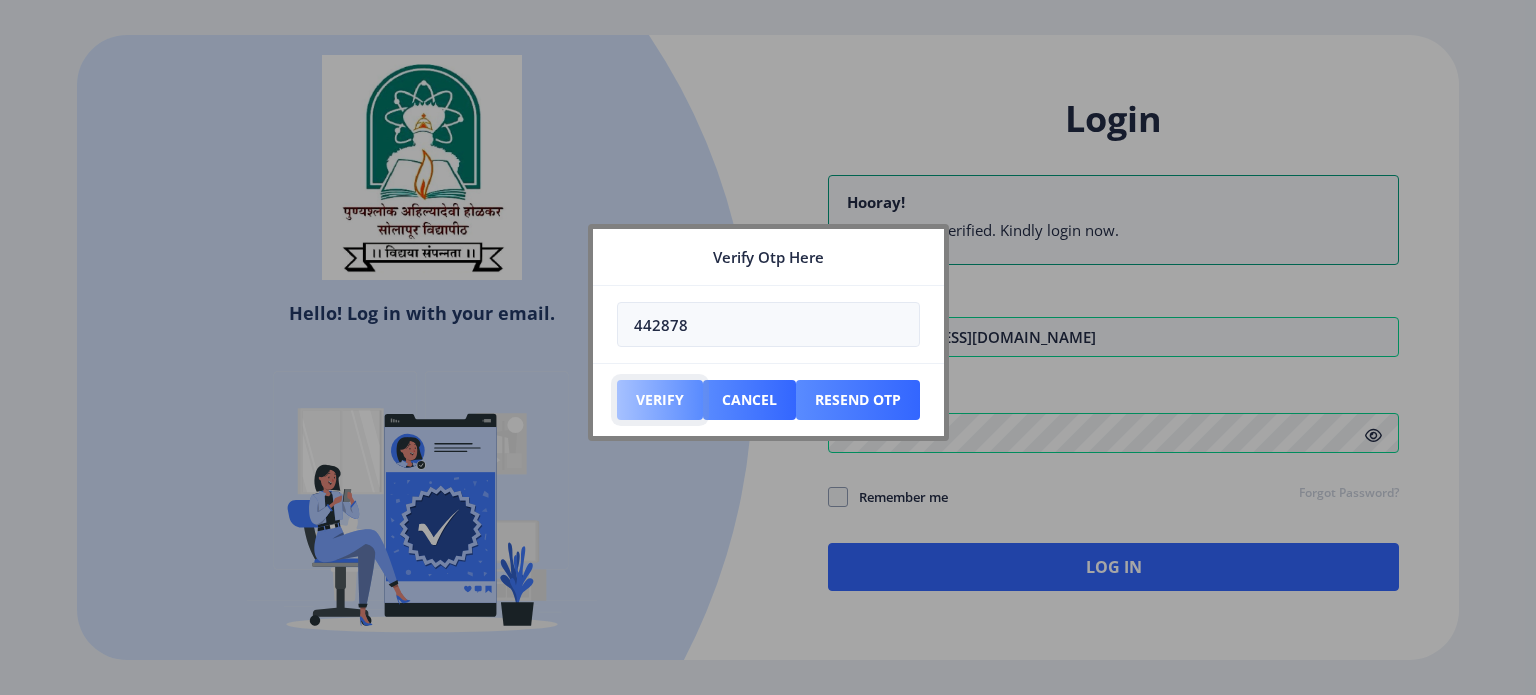 click on "Verify" at bounding box center [660, 400] 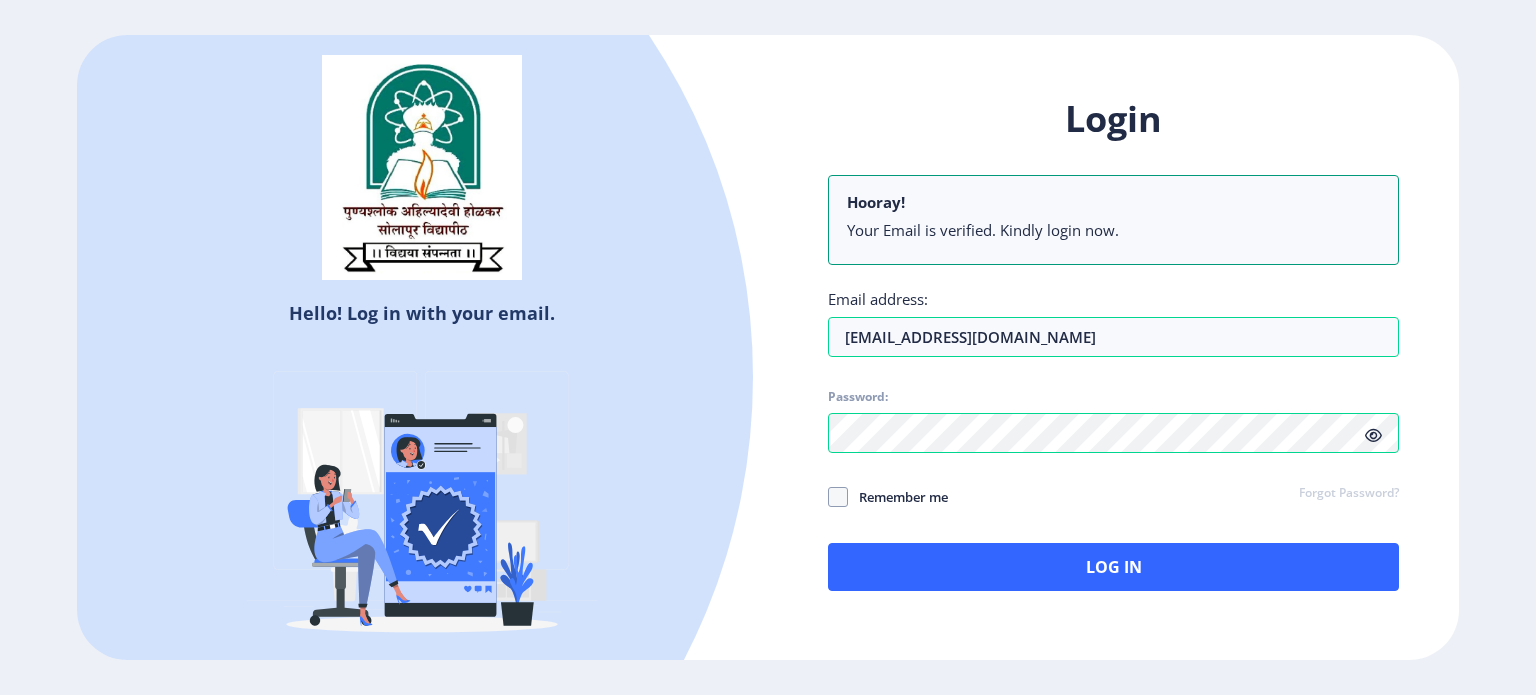 click on "Remember me" 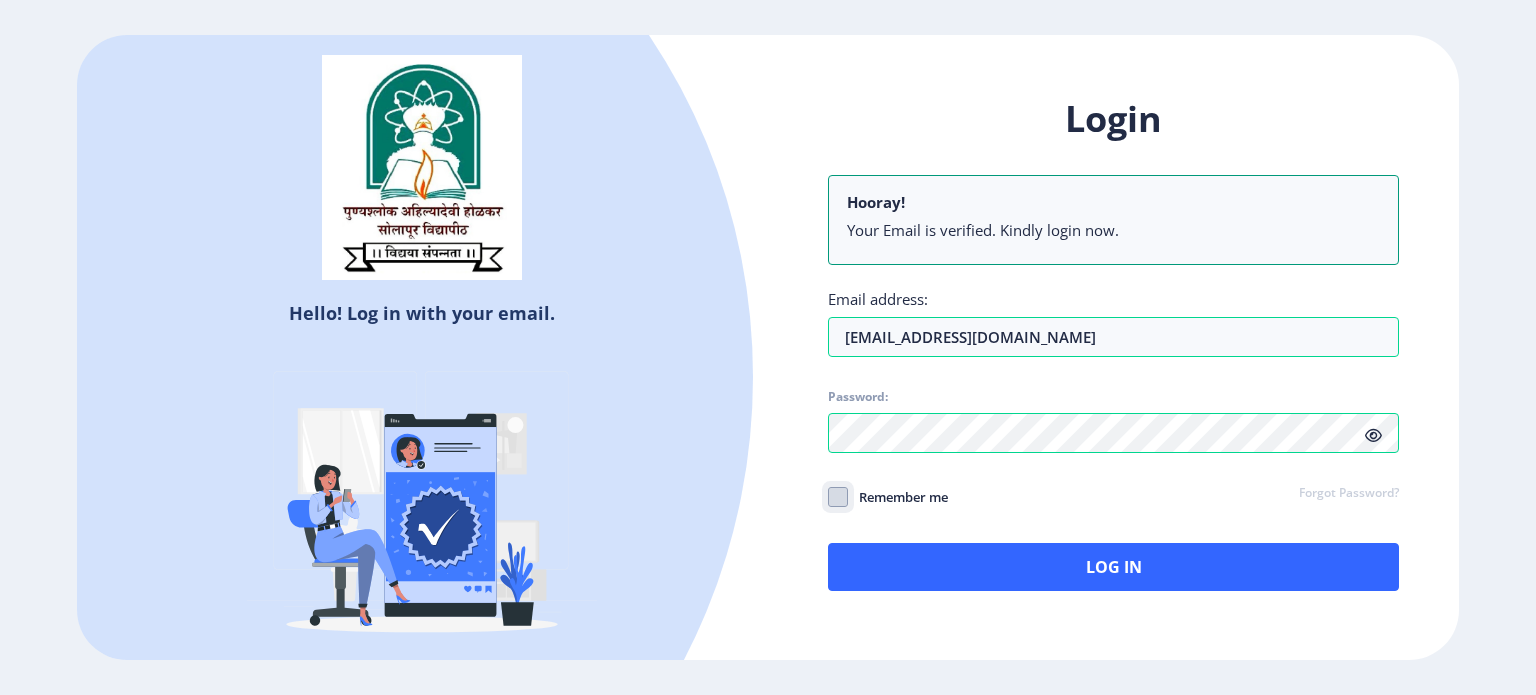 click on "Remember me" 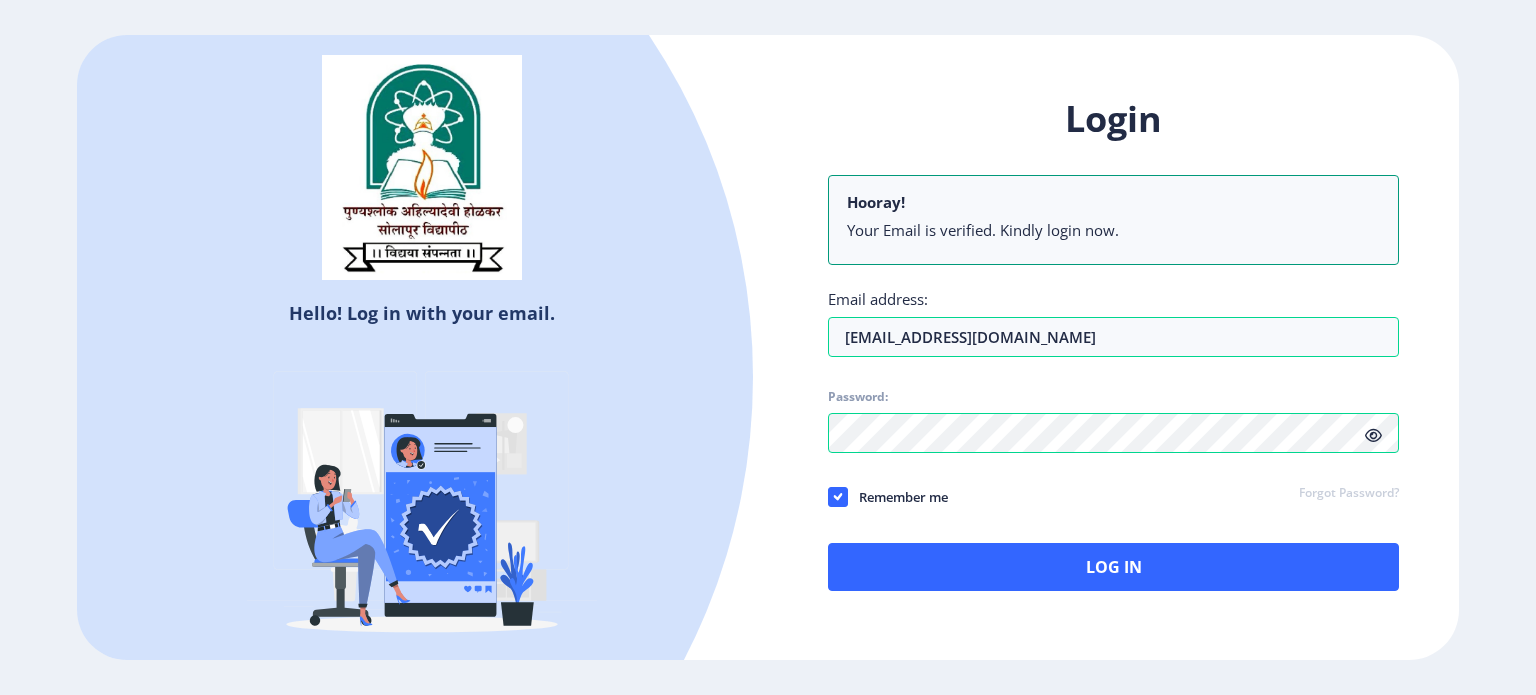 click 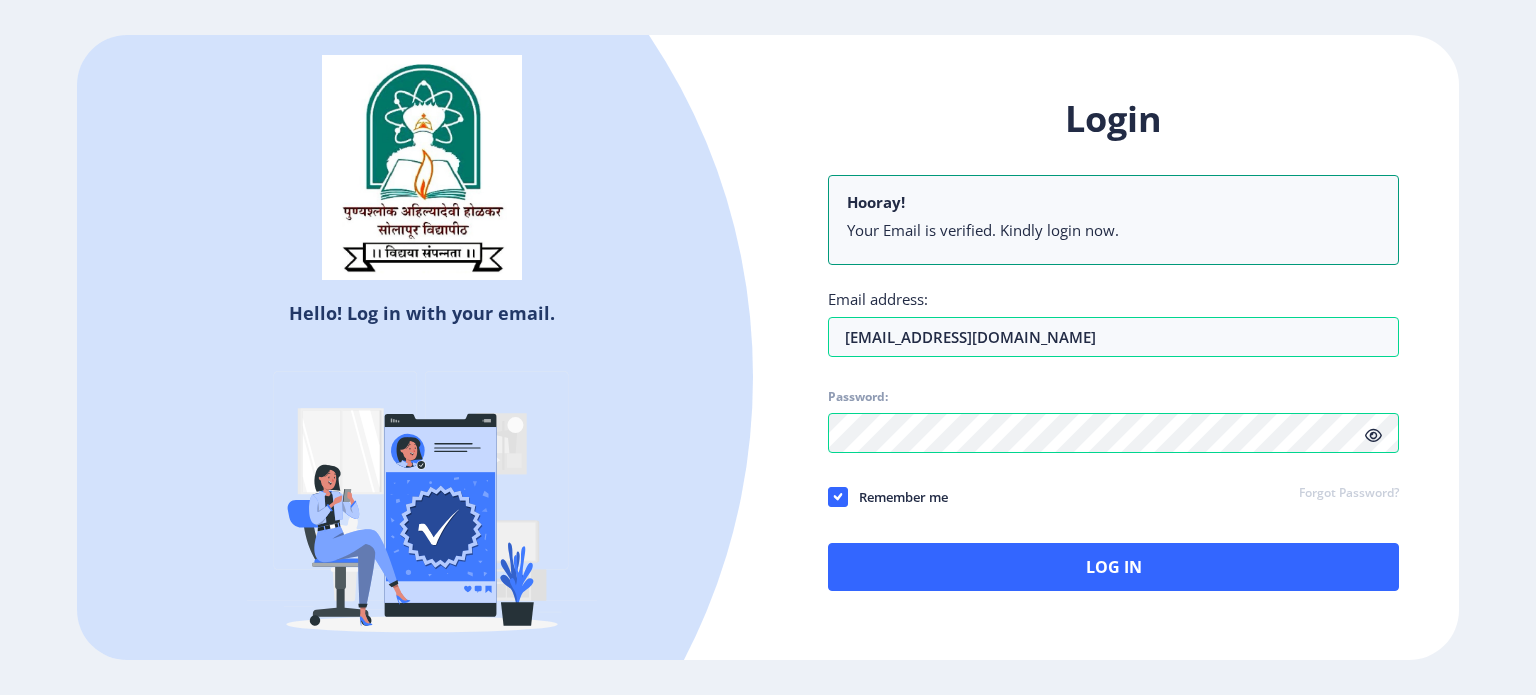 drag, startPoint x: 1370, startPoint y: 432, endPoint x: 1290, endPoint y: 479, distance: 92.7847 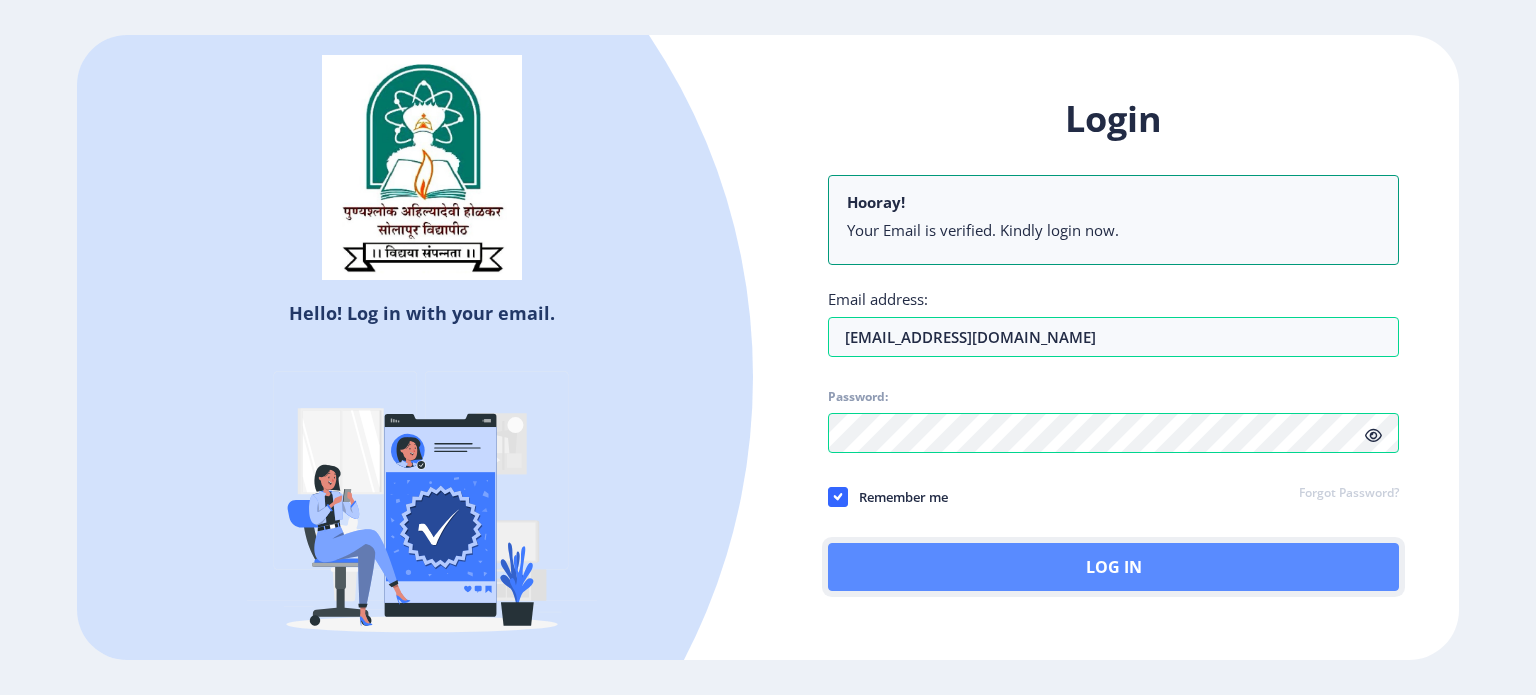 click on "Log In" 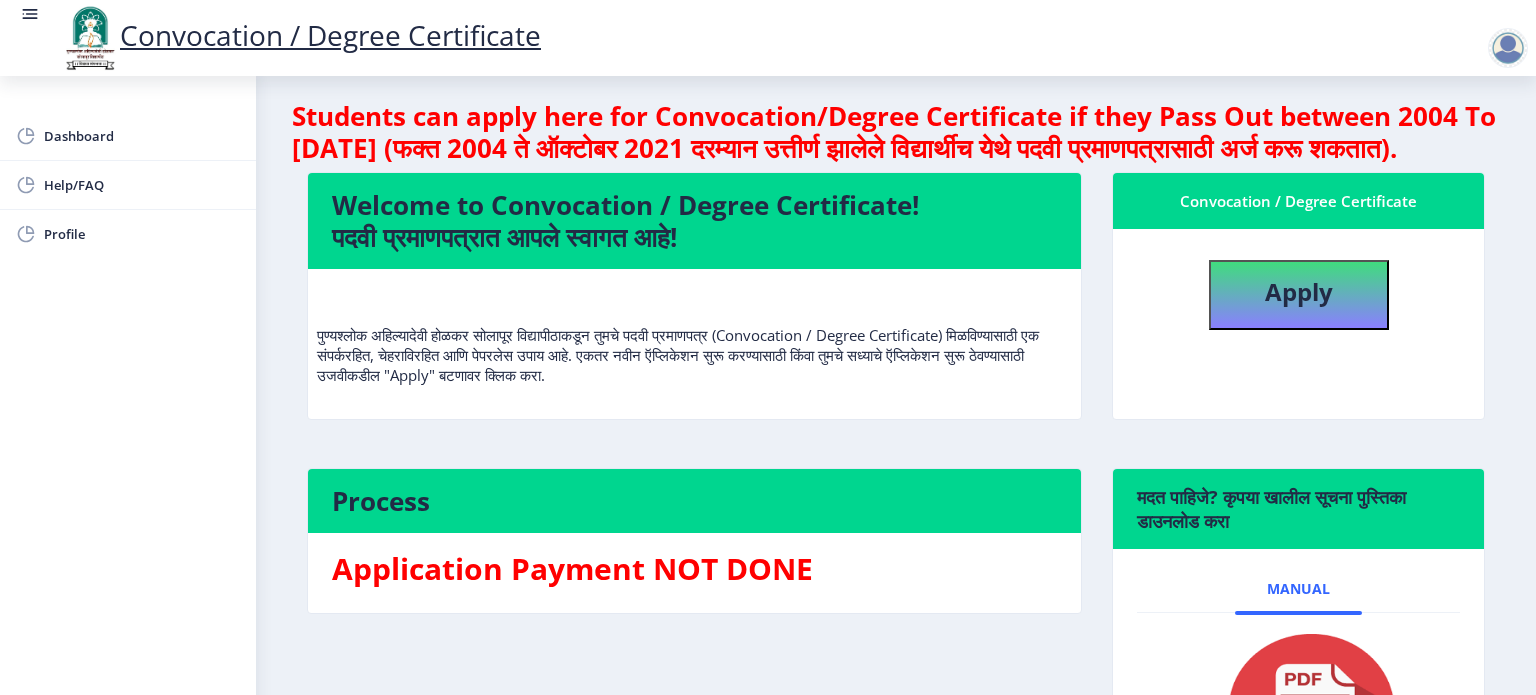 scroll, scrollTop: 0, scrollLeft: 0, axis: both 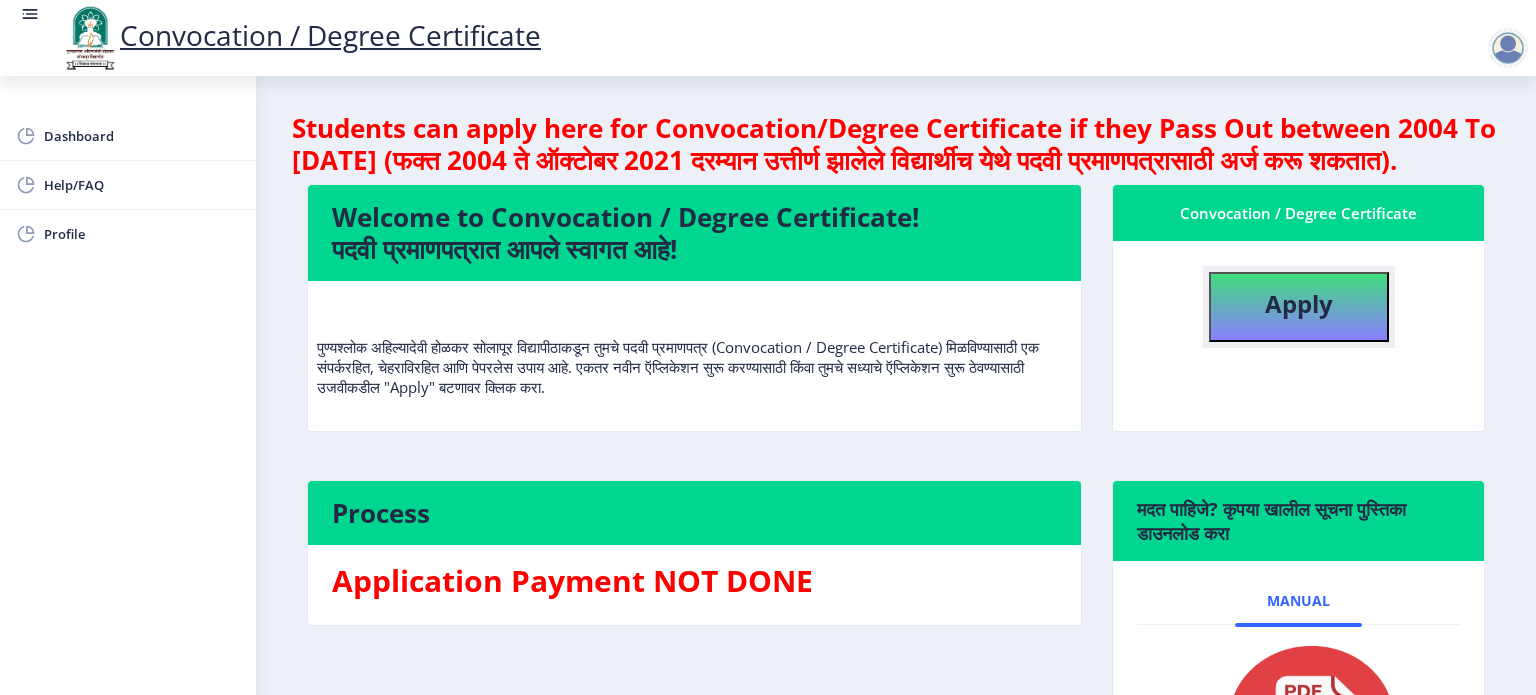 click on "Apply" 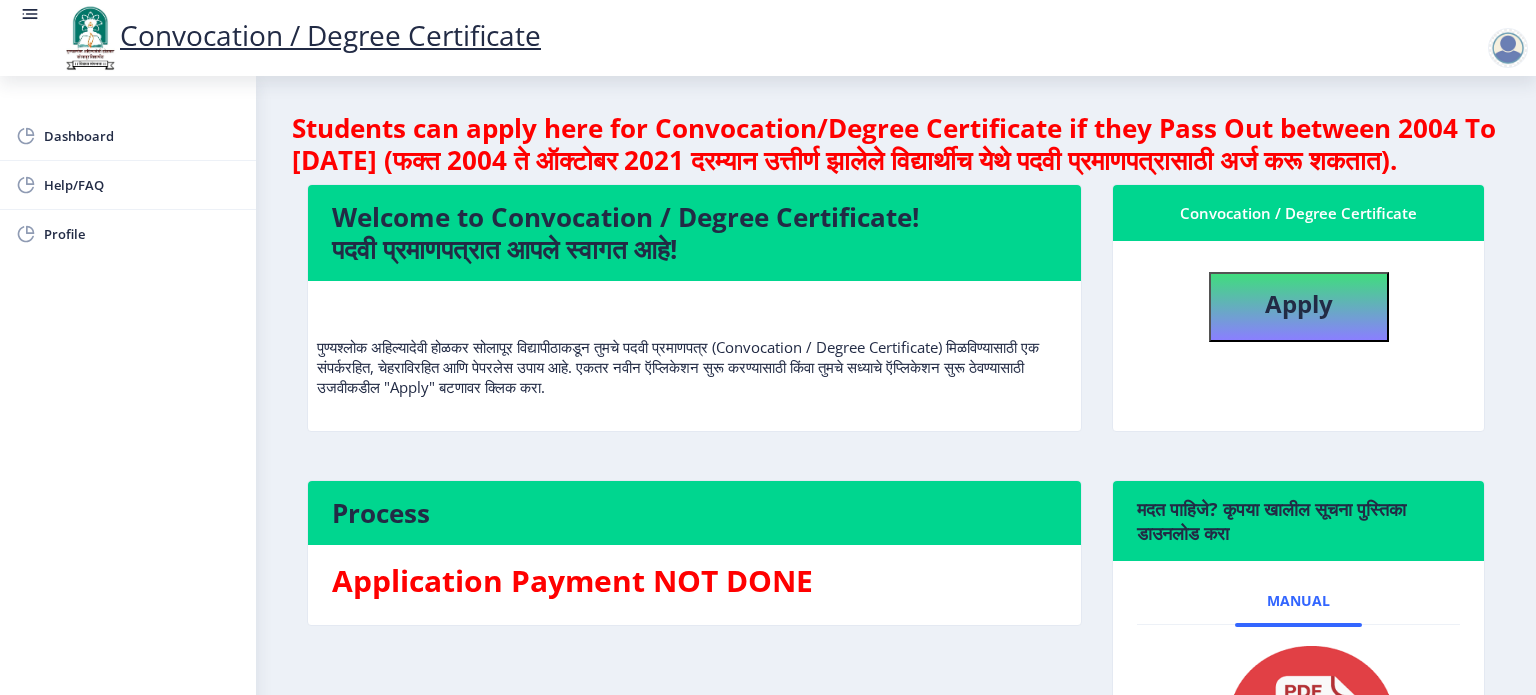 select 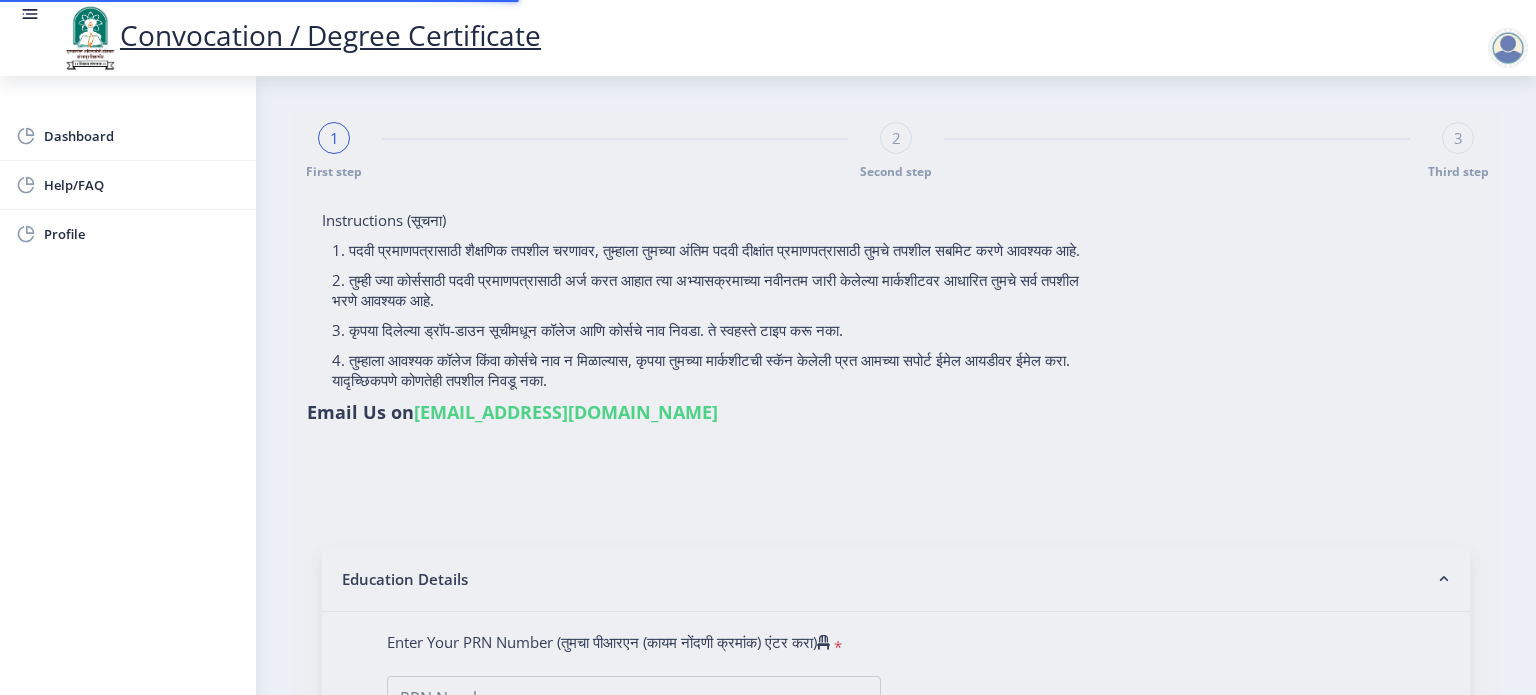 type on "[PERSON_NAME] [PERSON_NAME]" 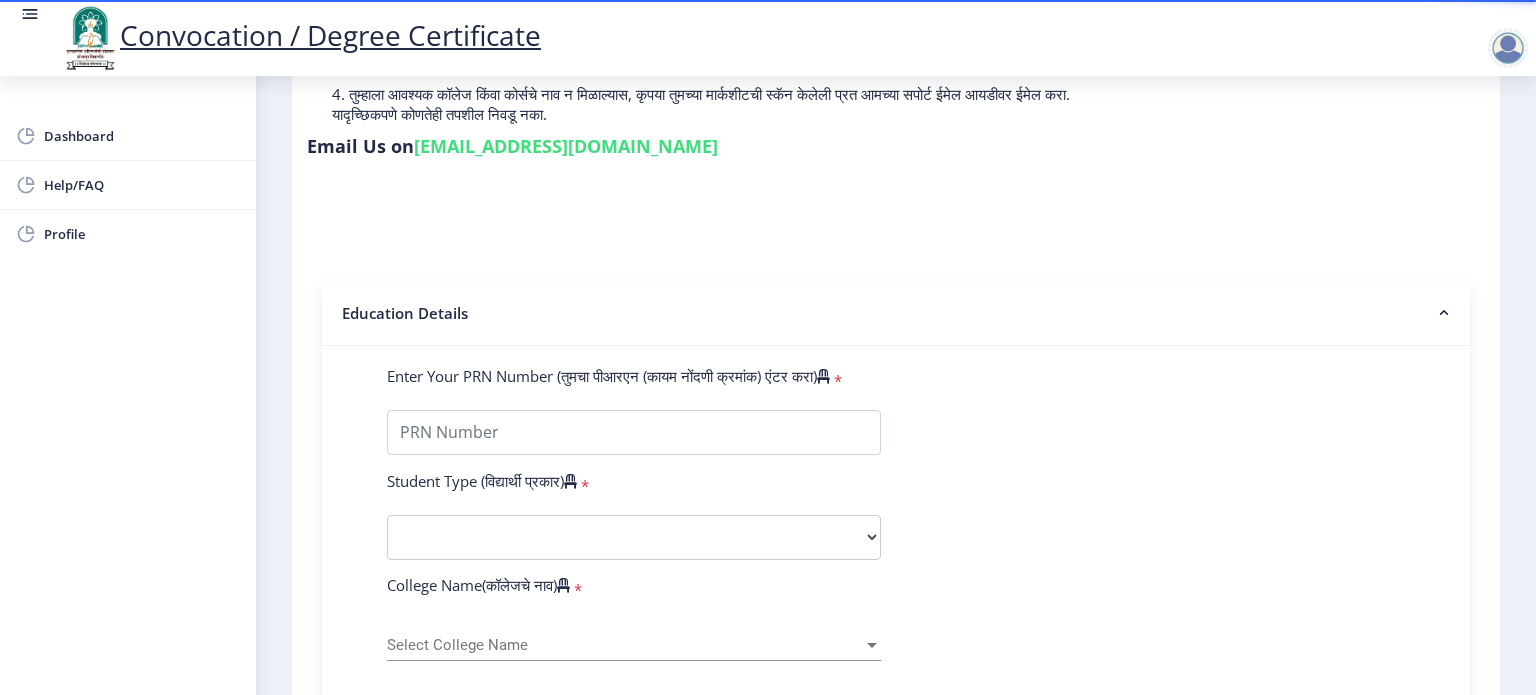 scroll, scrollTop: 300, scrollLeft: 0, axis: vertical 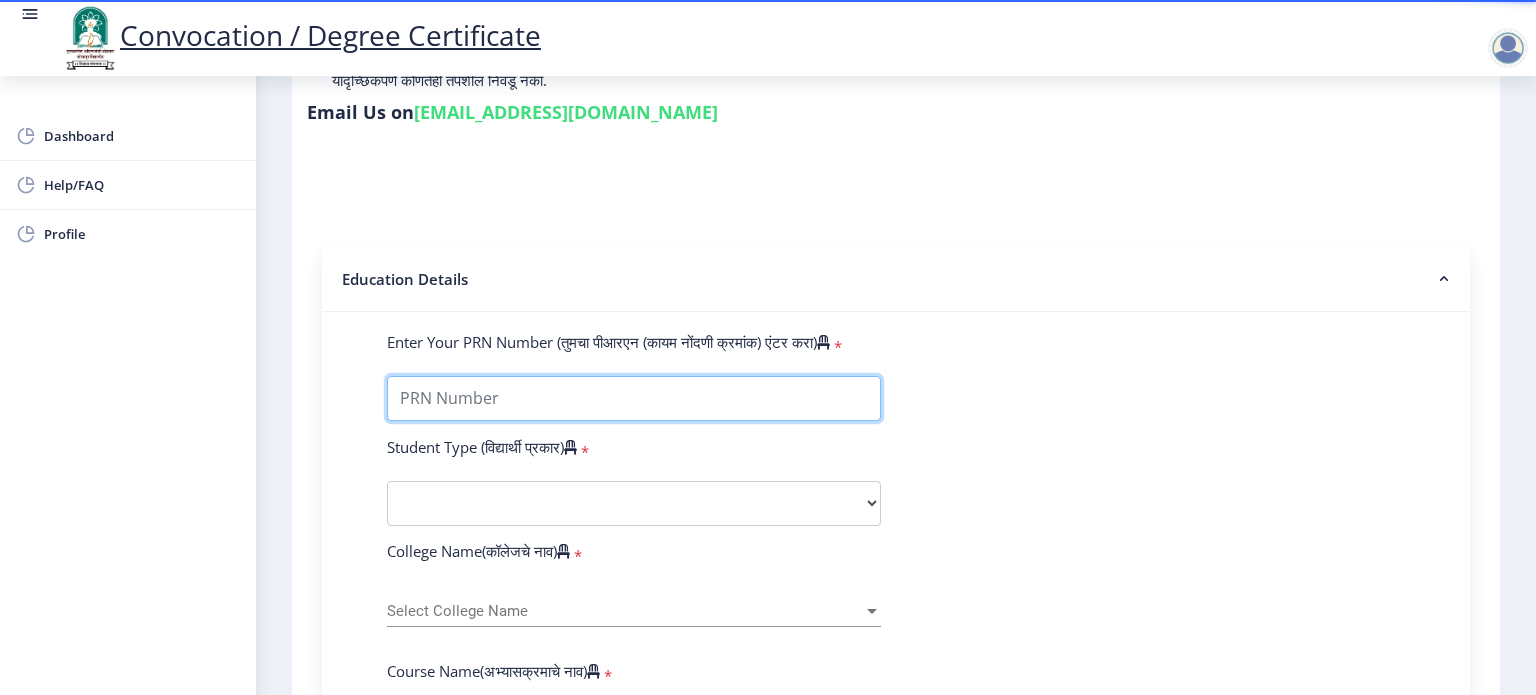 click on "Enter Your PRN Number (तुमचा पीआरएन (कायम नोंदणी क्रमांक) एंटर करा)" at bounding box center [634, 398] 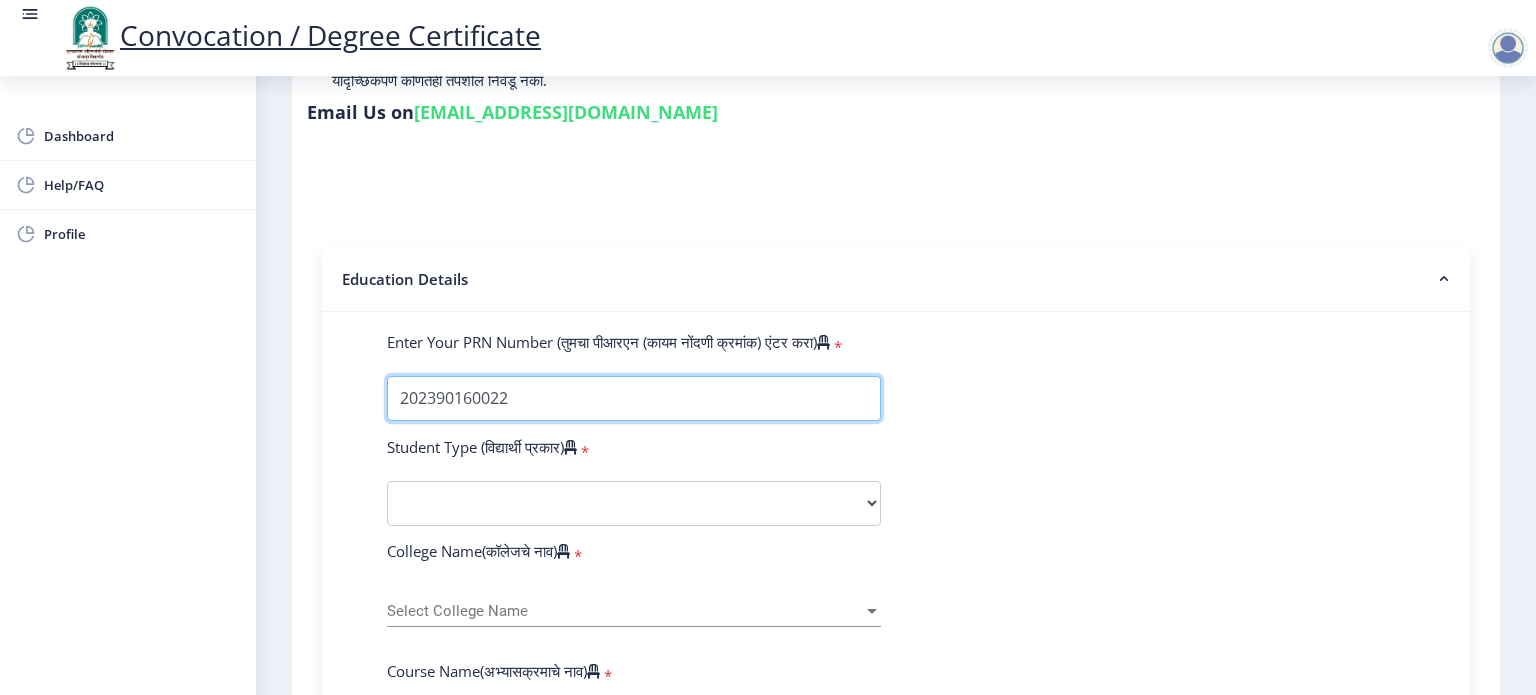 type on "202390160022" 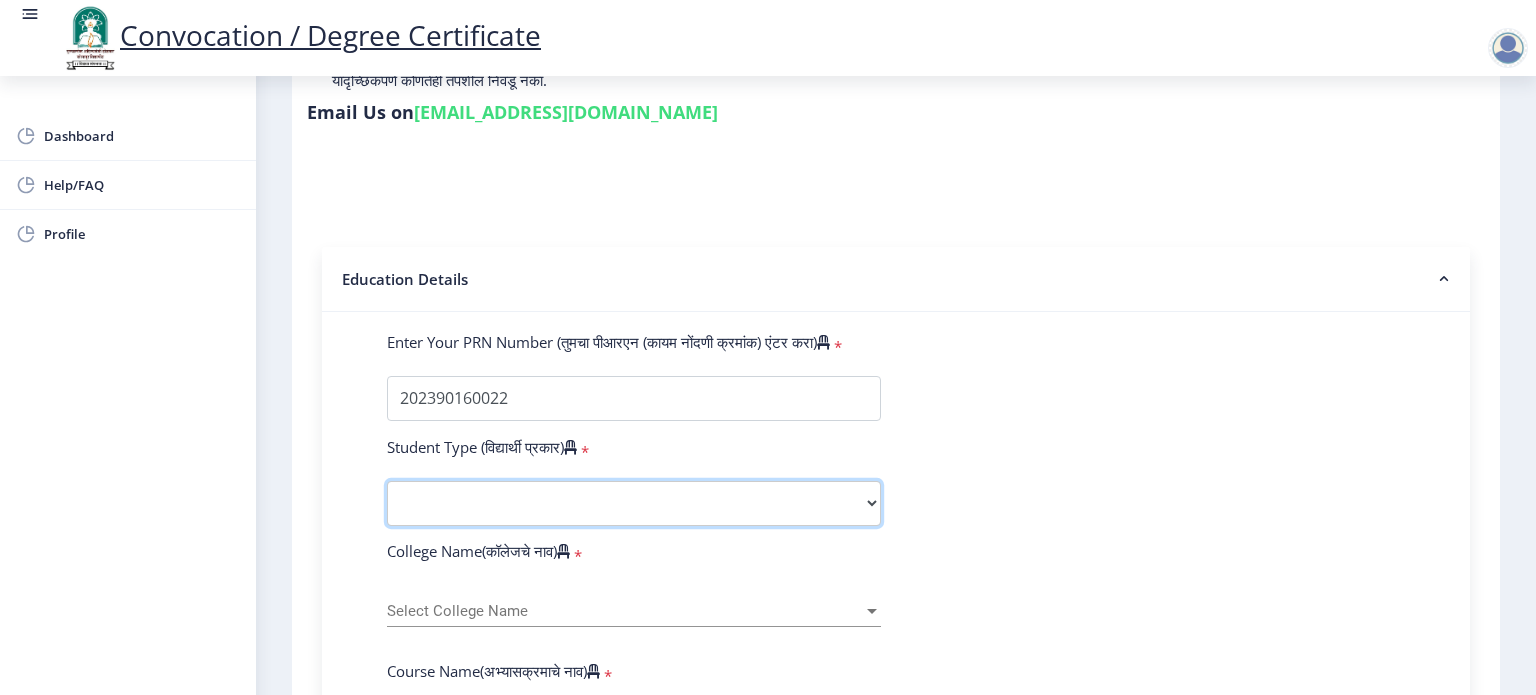 click on "Select Student Type Regular External" at bounding box center (634, 503) 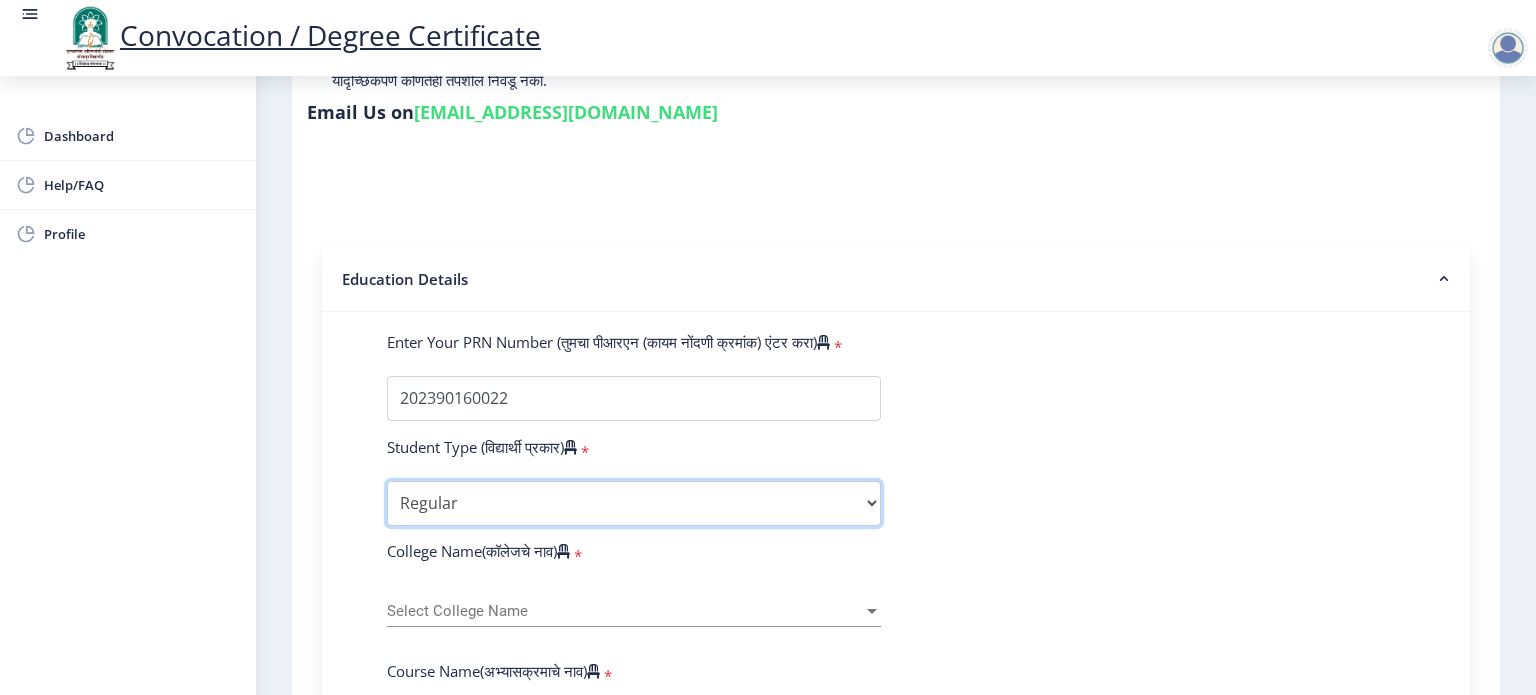 click on "Select Student Type Regular External" at bounding box center [634, 503] 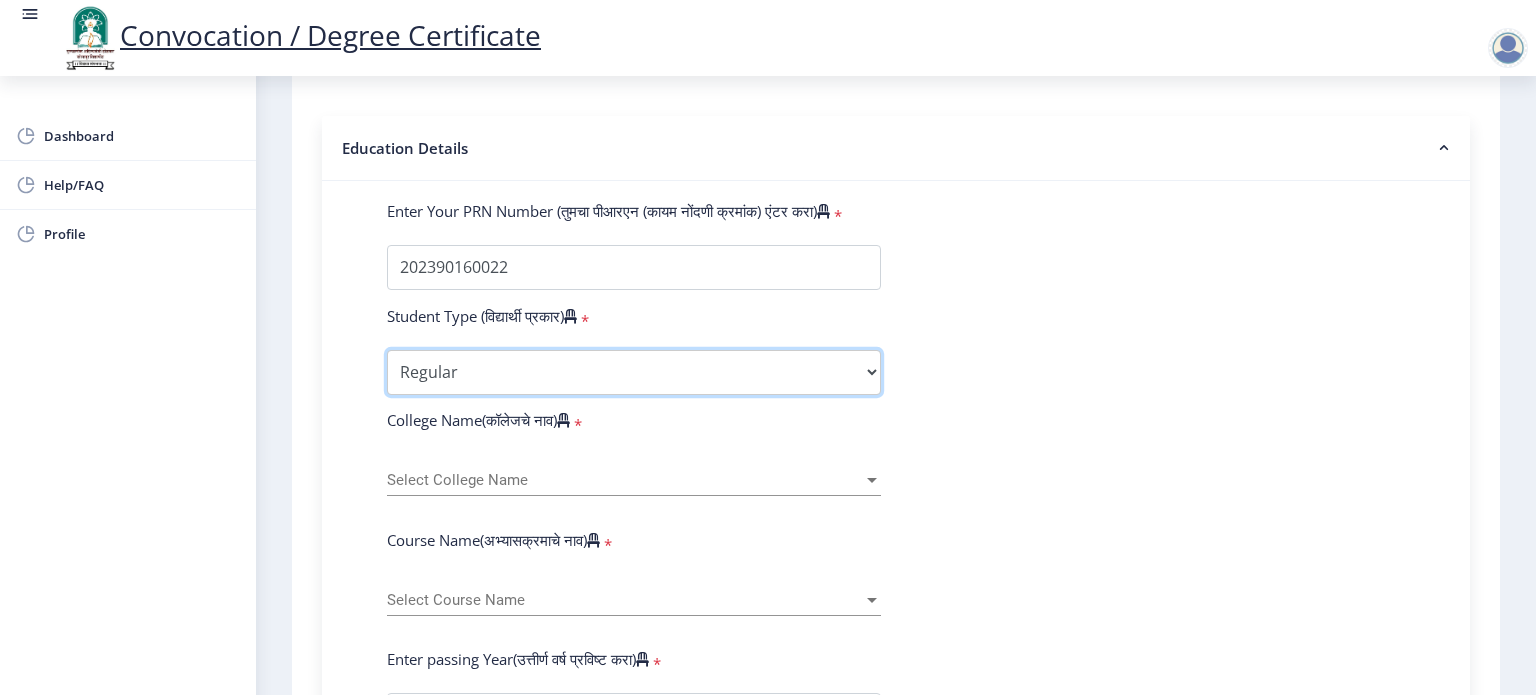 scroll, scrollTop: 500, scrollLeft: 0, axis: vertical 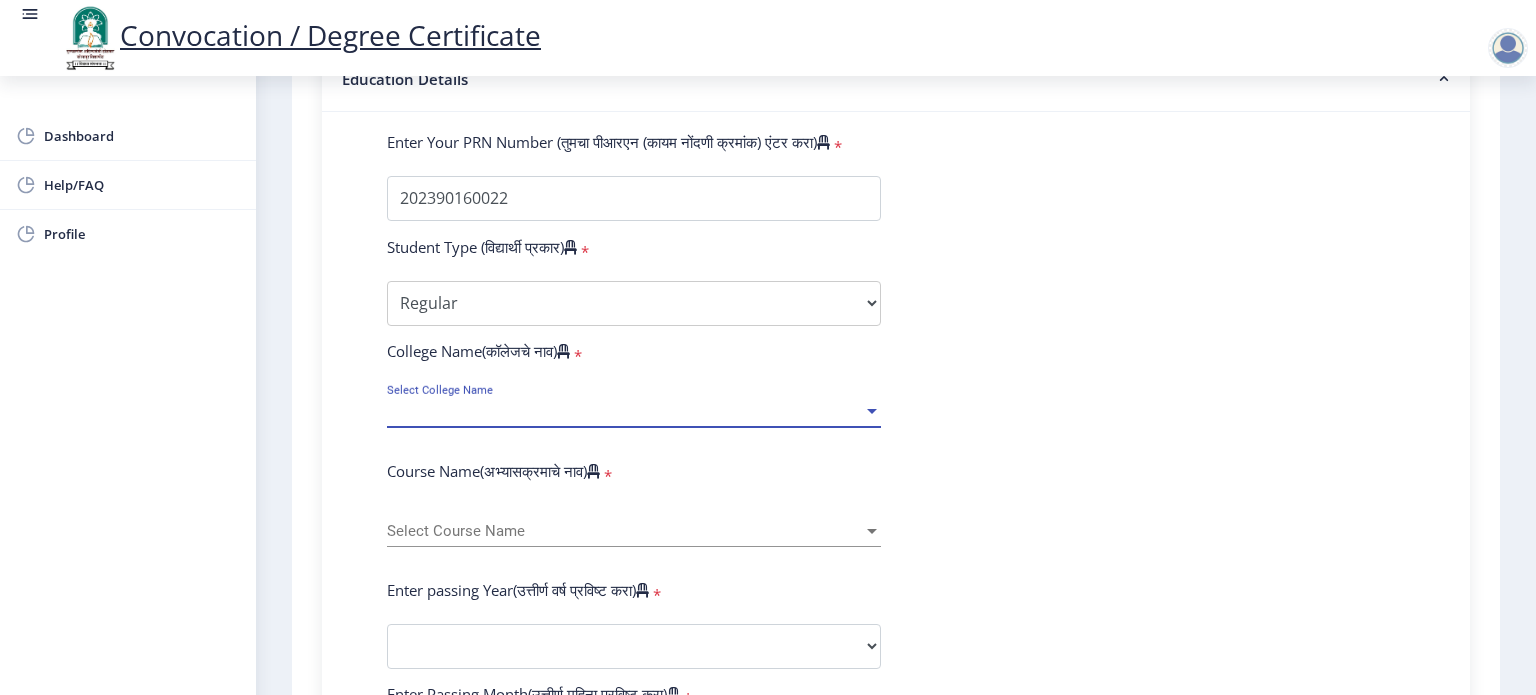 click on "Select College Name" at bounding box center (625, 411) 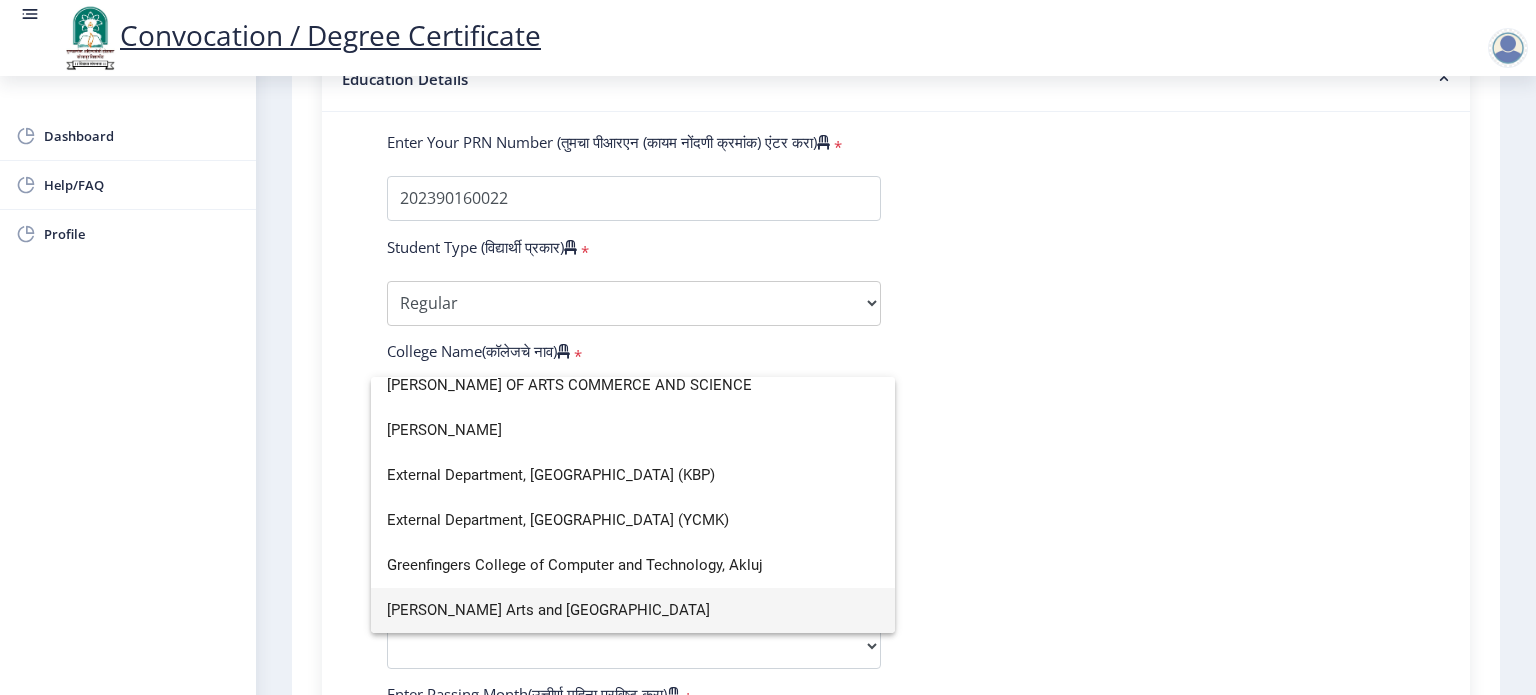 scroll, scrollTop: 0, scrollLeft: 0, axis: both 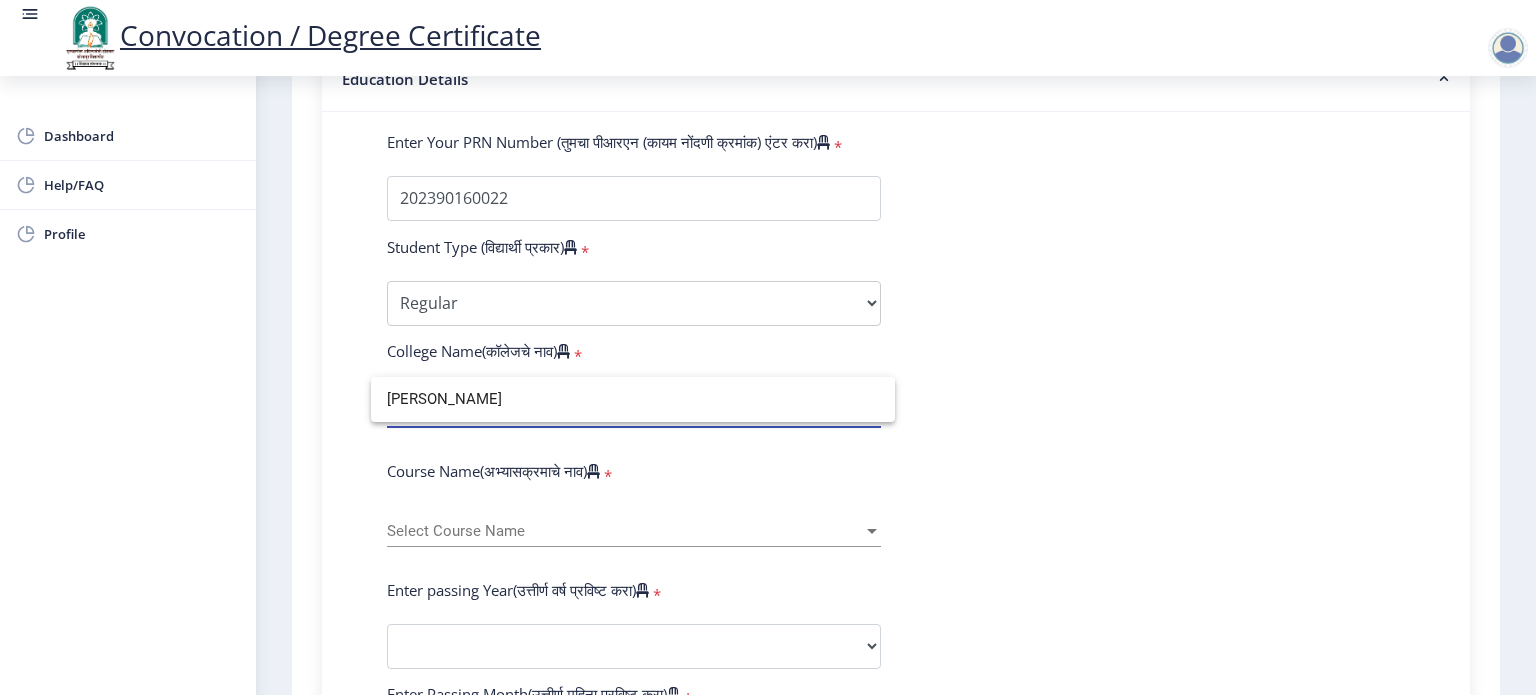 type on "[PERSON_NAME]" 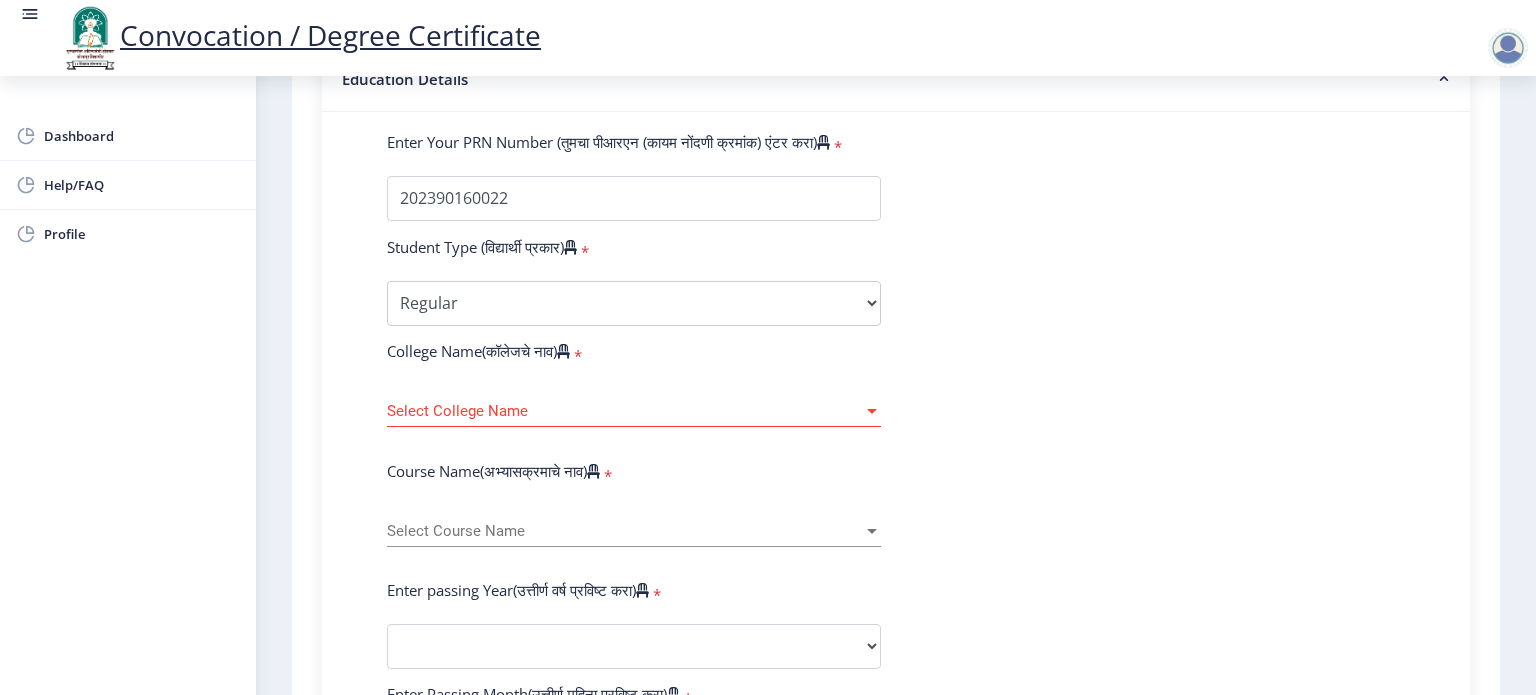 click on "Select College Name" at bounding box center (625, 411) 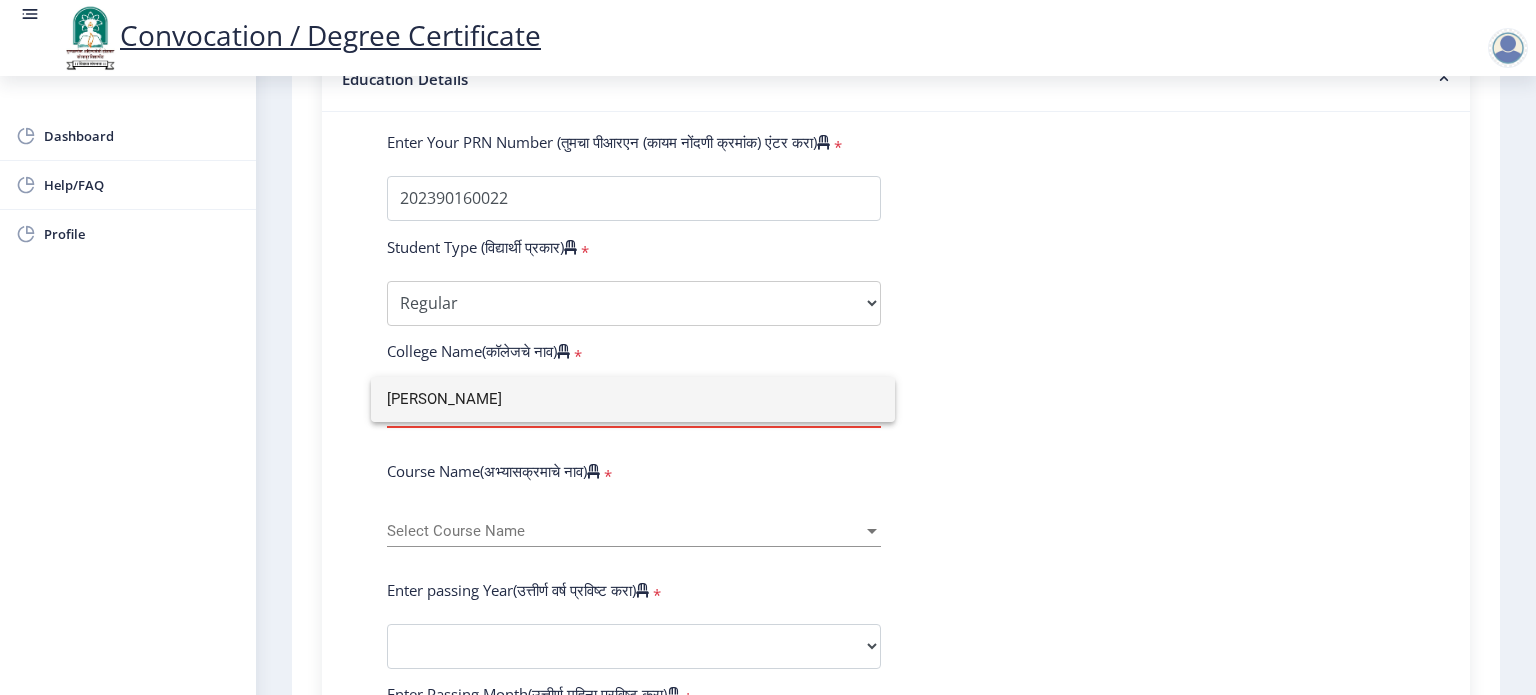 click 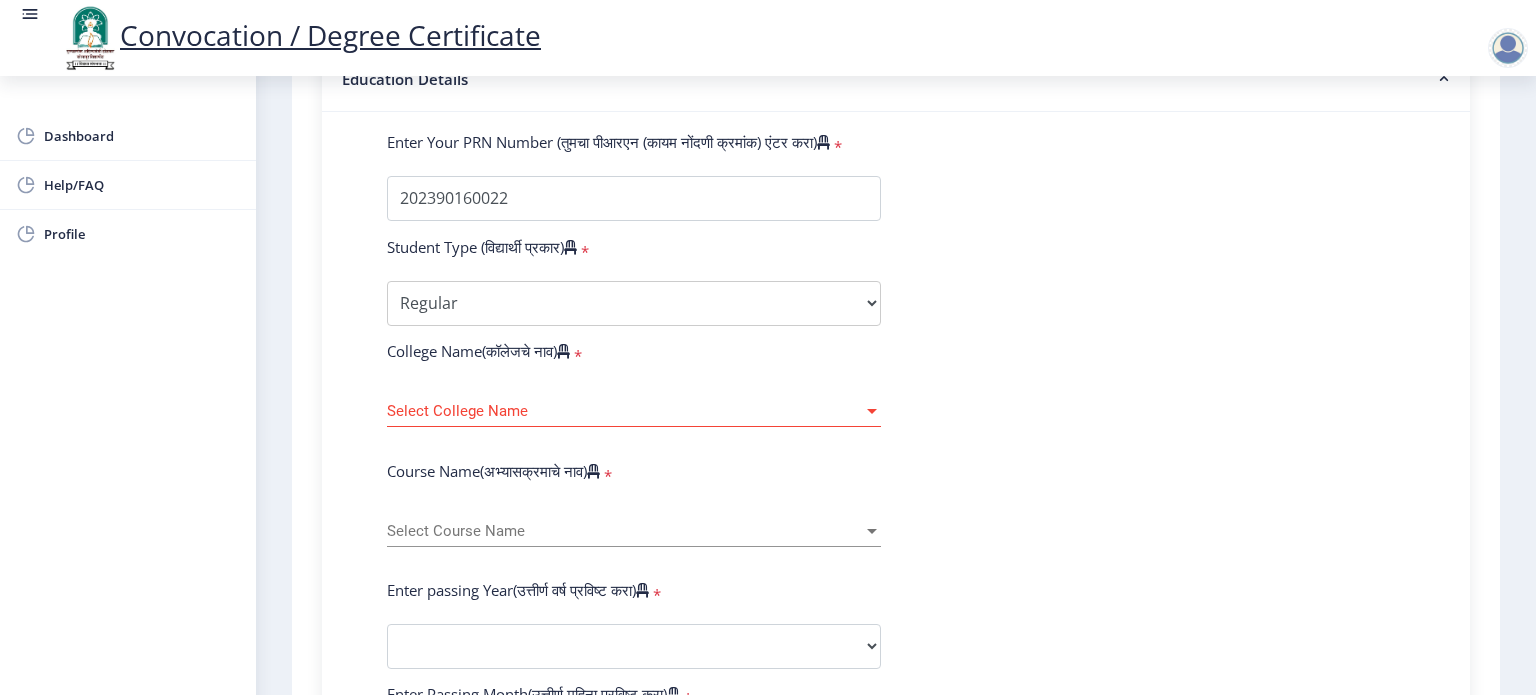 click on "Select College Name Select College Name" 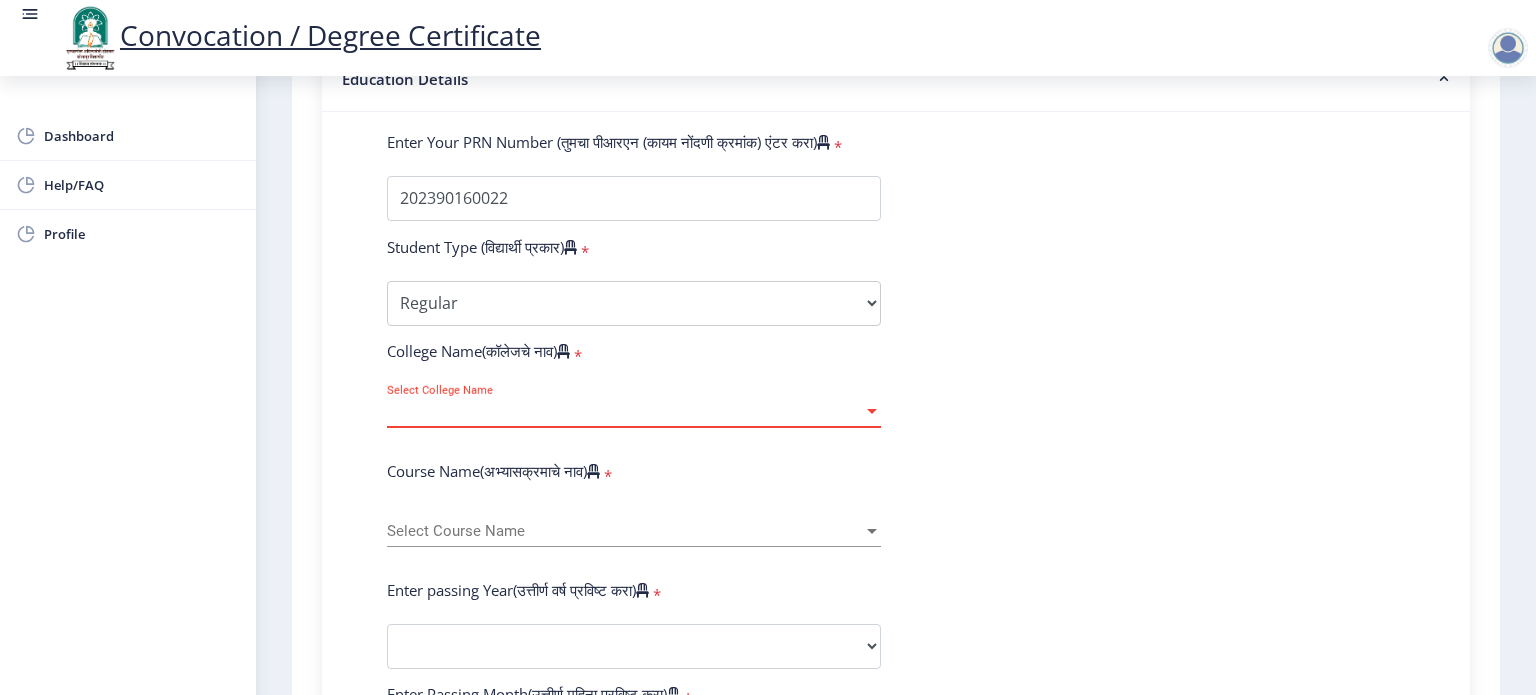 click at bounding box center (872, 411) 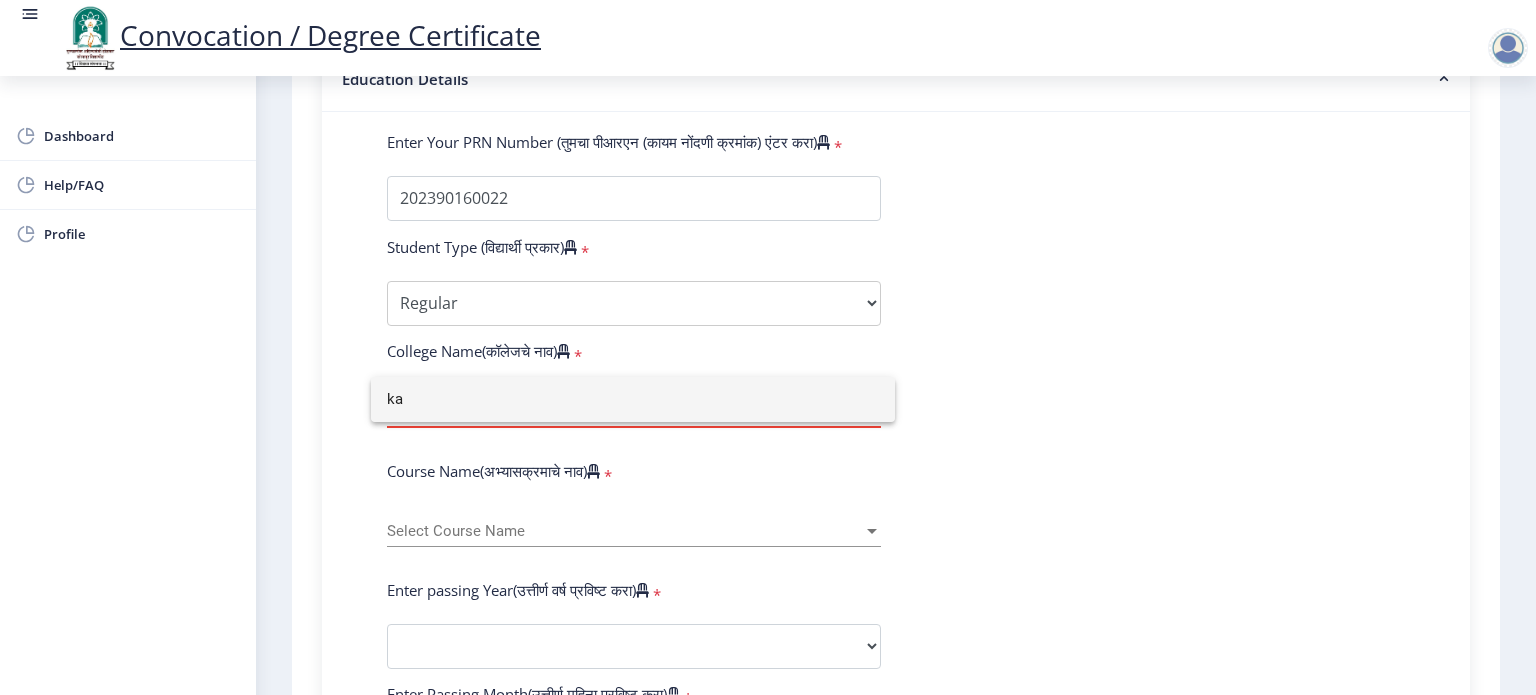 type on "k" 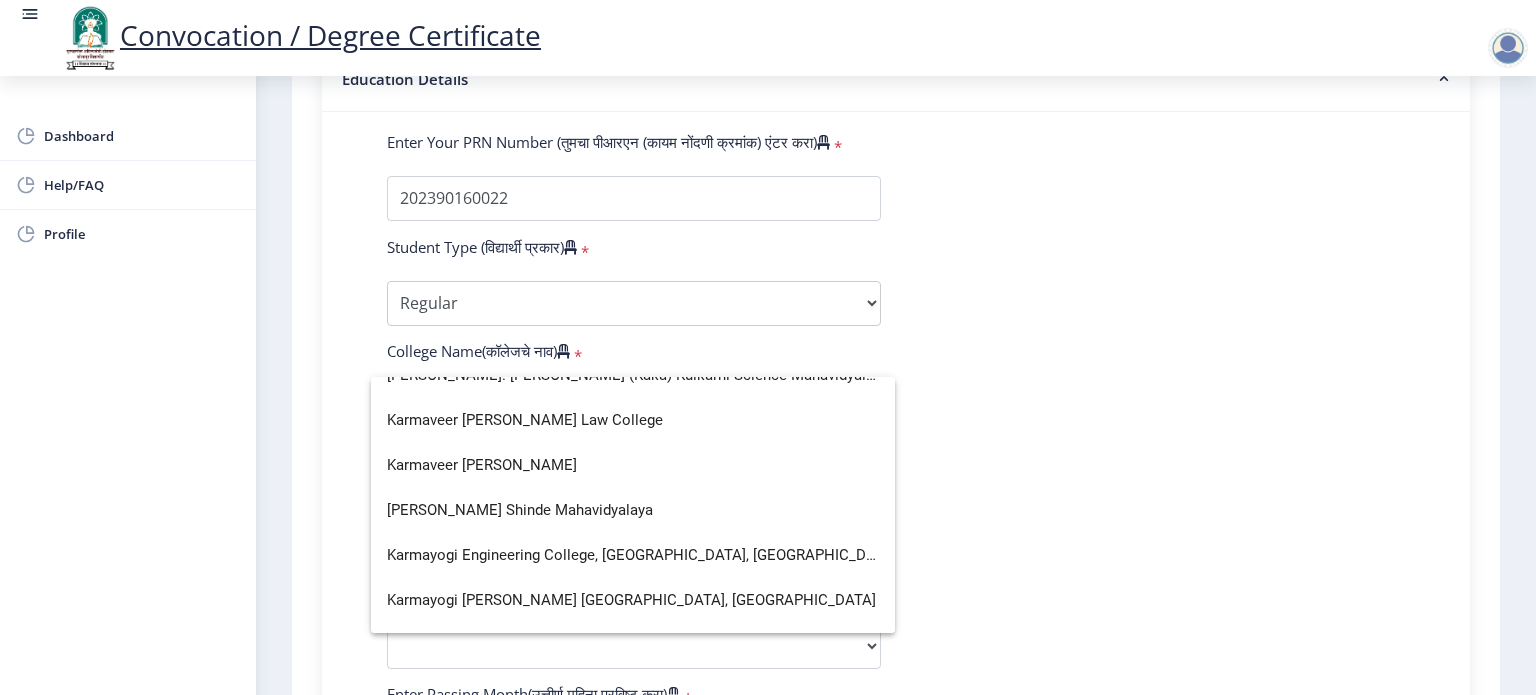 scroll, scrollTop: 2300, scrollLeft: 0, axis: vertical 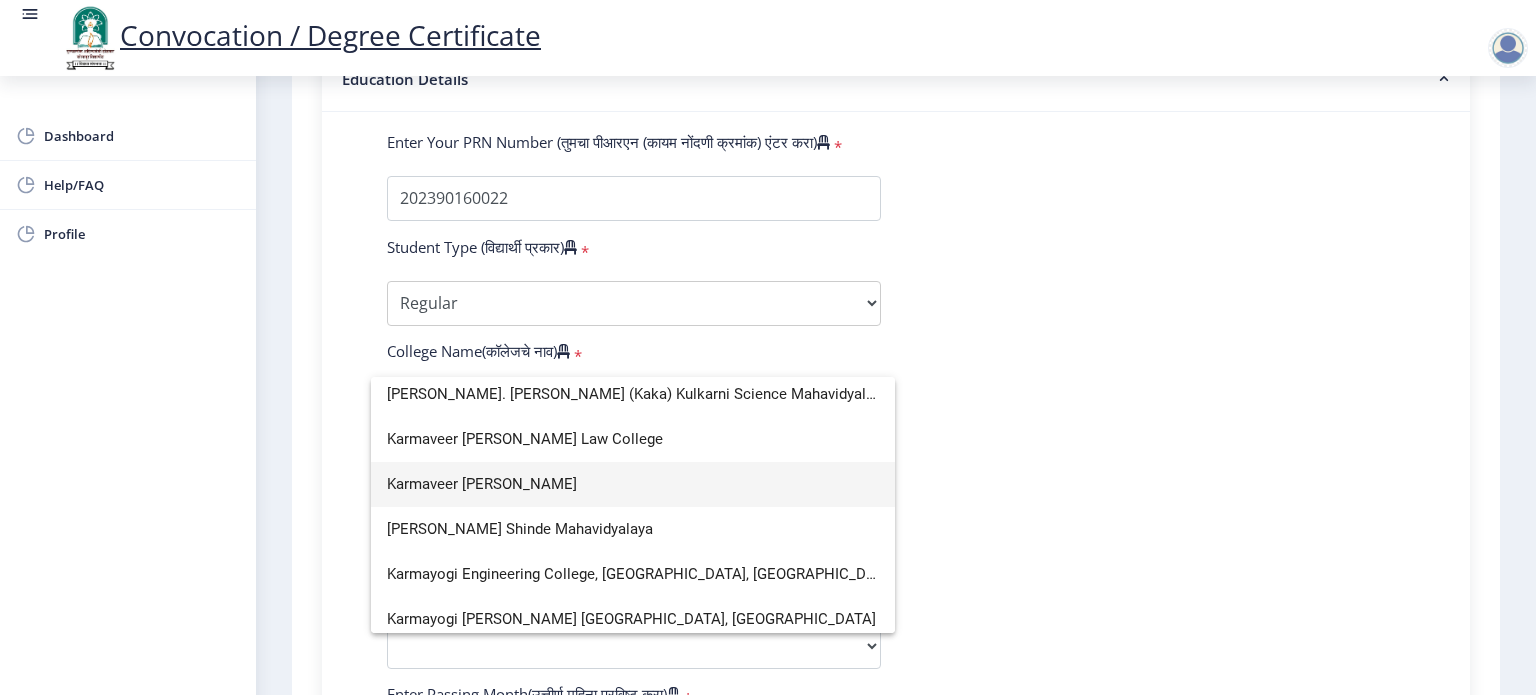 type 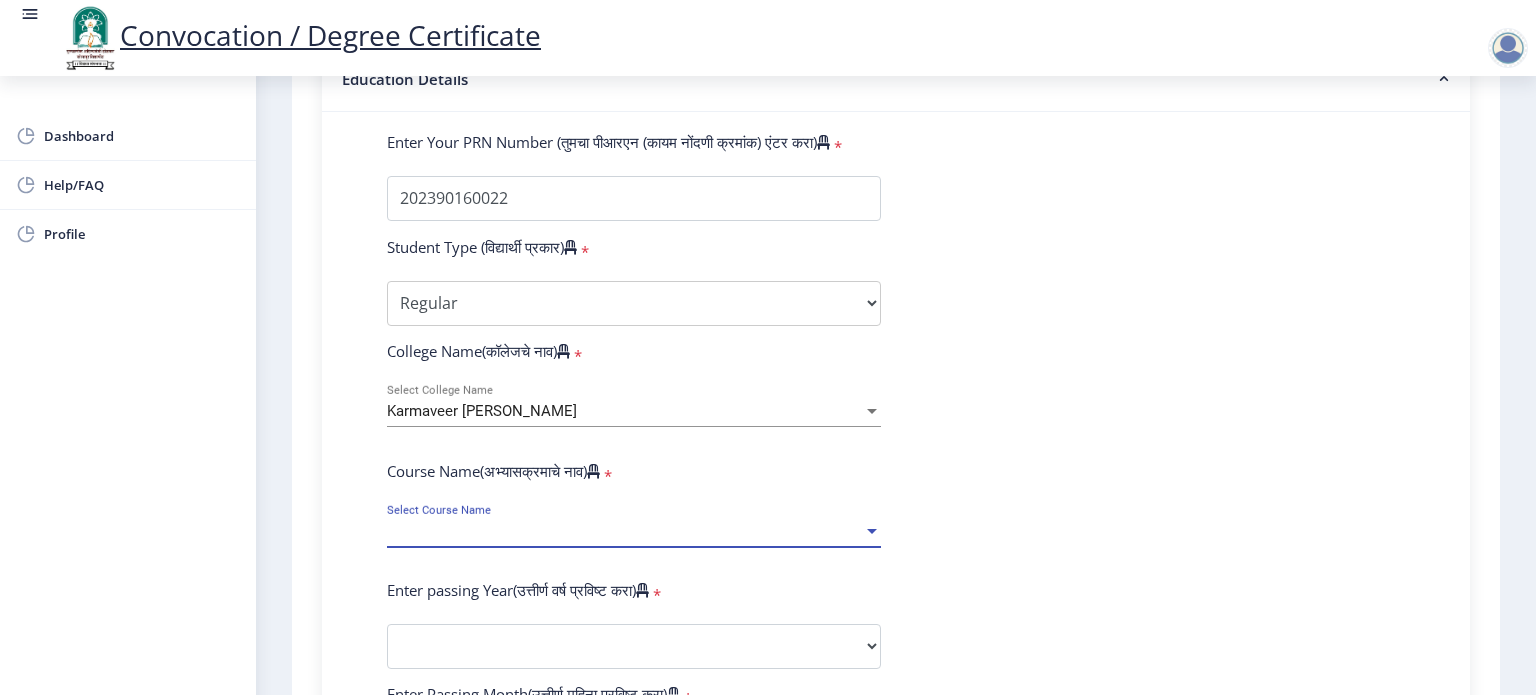 click on "Select Course Name" at bounding box center [625, 531] 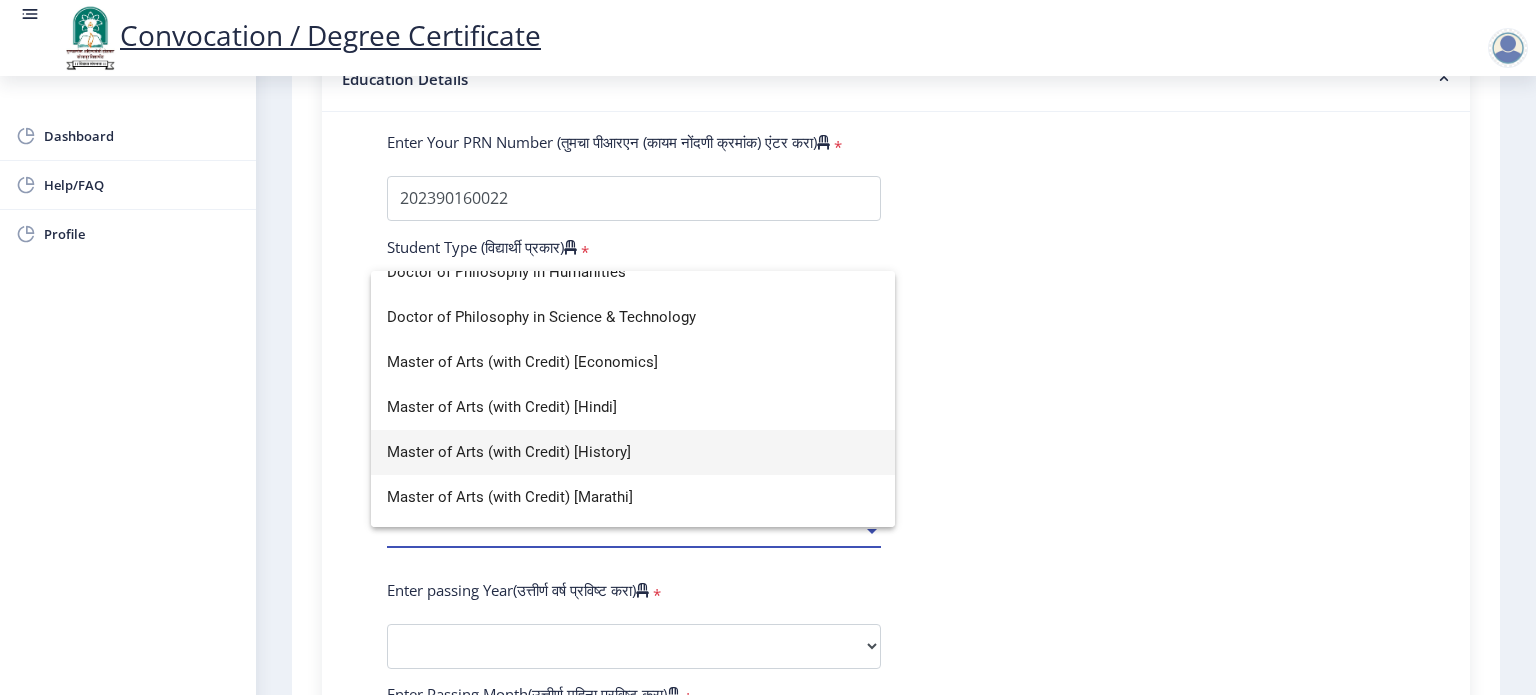 scroll, scrollTop: 284, scrollLeft: 0, axis: vertical 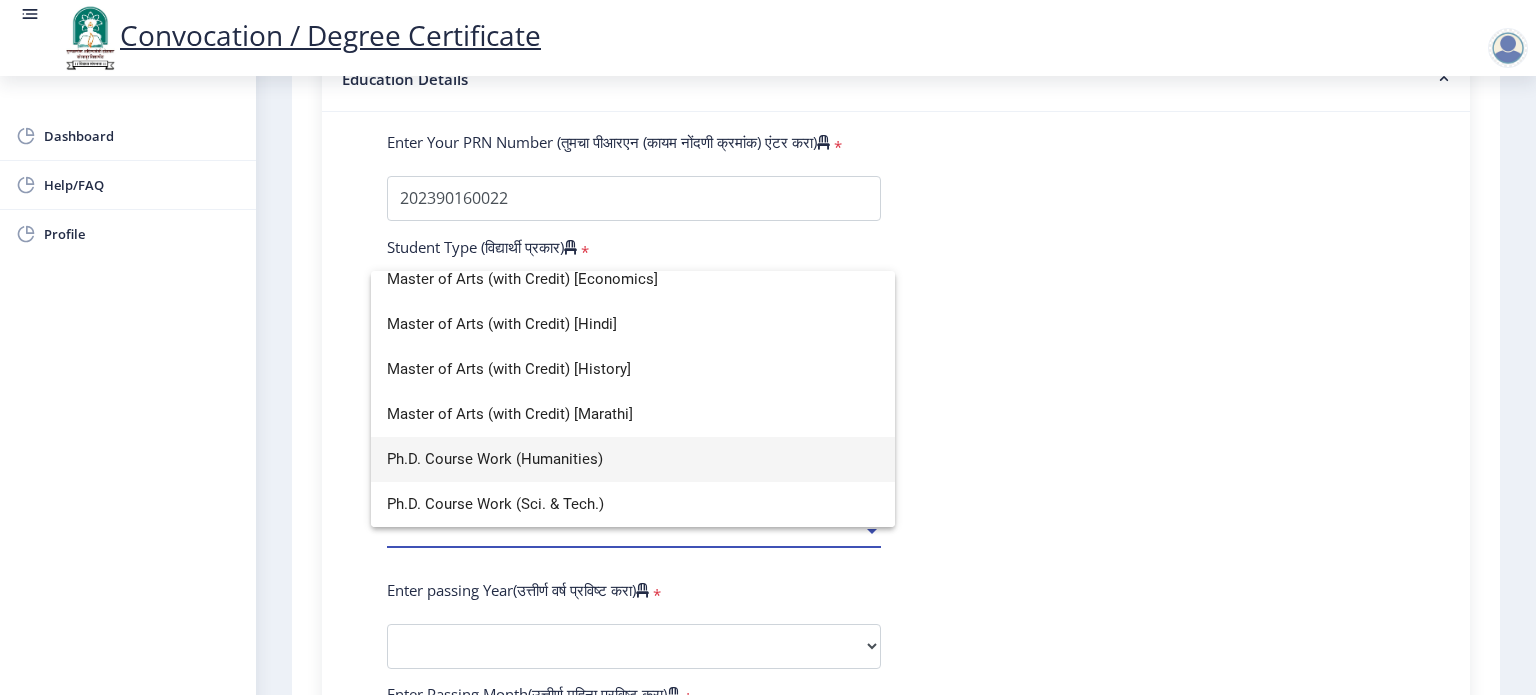 click on "Ph.D. Course Work (Humanities)" at bounding box center (633, 459) 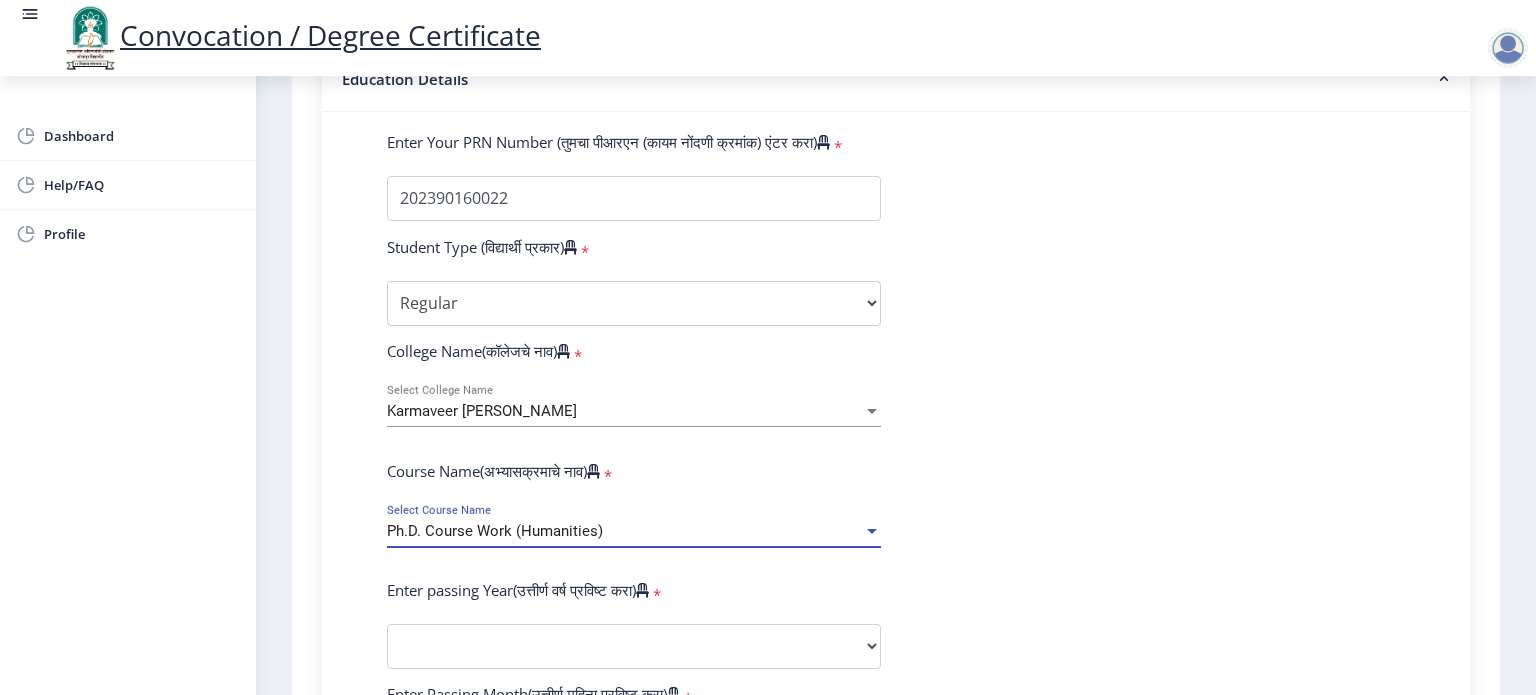 click on "Ph.D. Course Work (Humanities)" at bounding box center [495, 531] 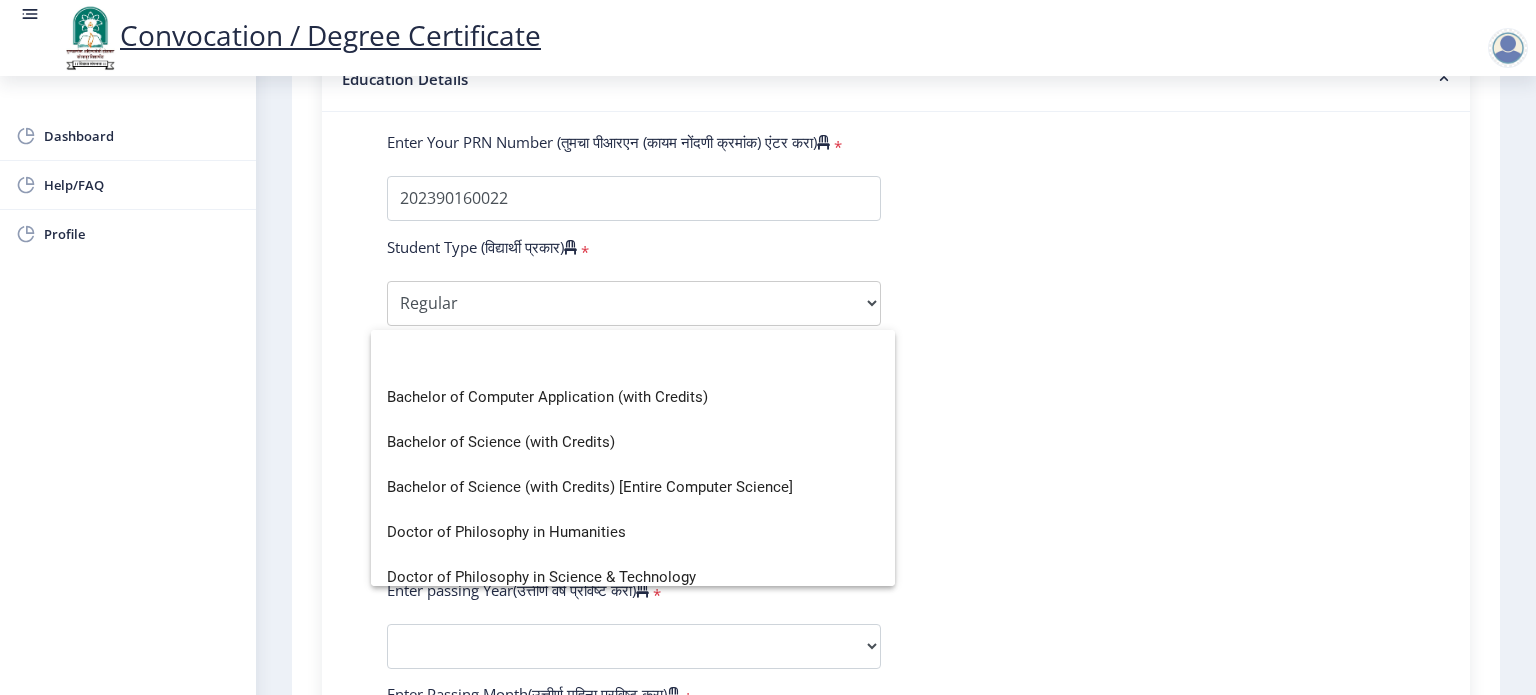 scroll, scrollTop: 284, scrollLeft: 0, axis: vertical 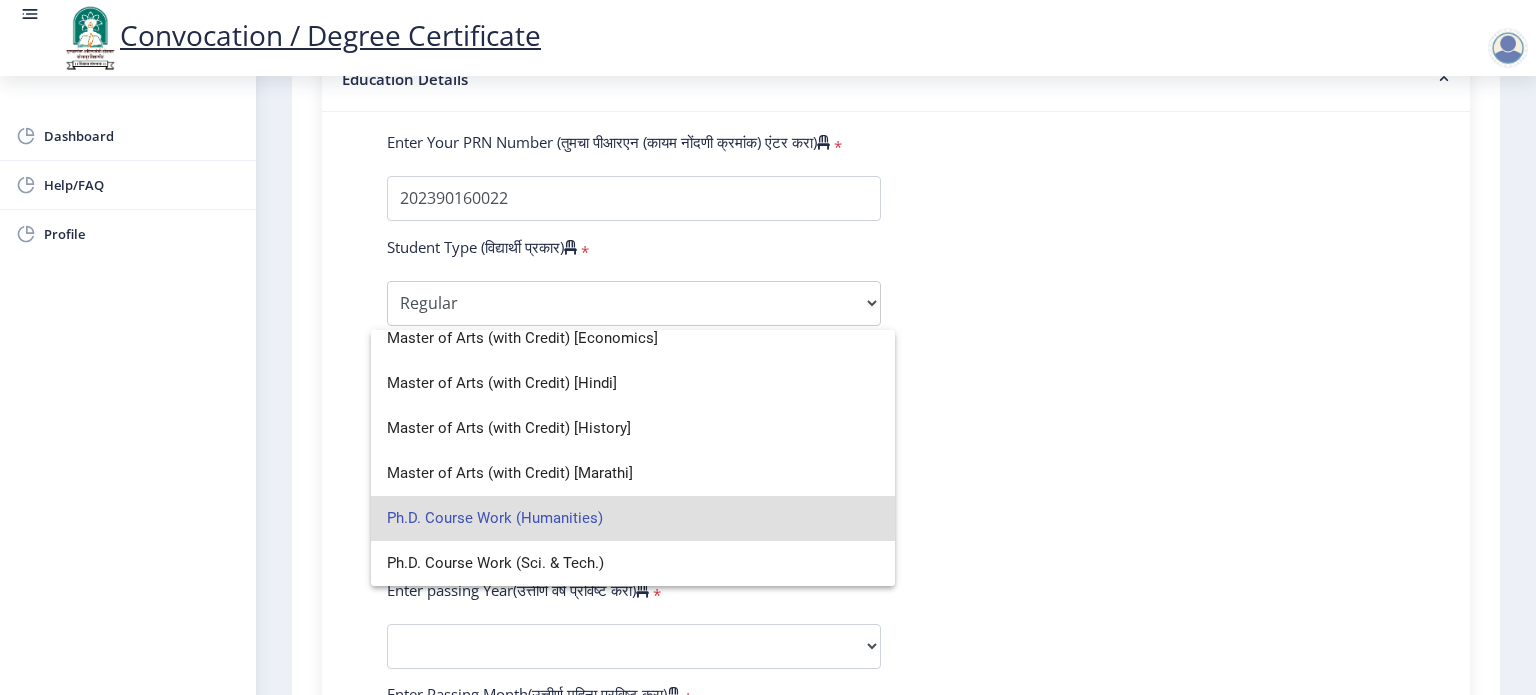 click 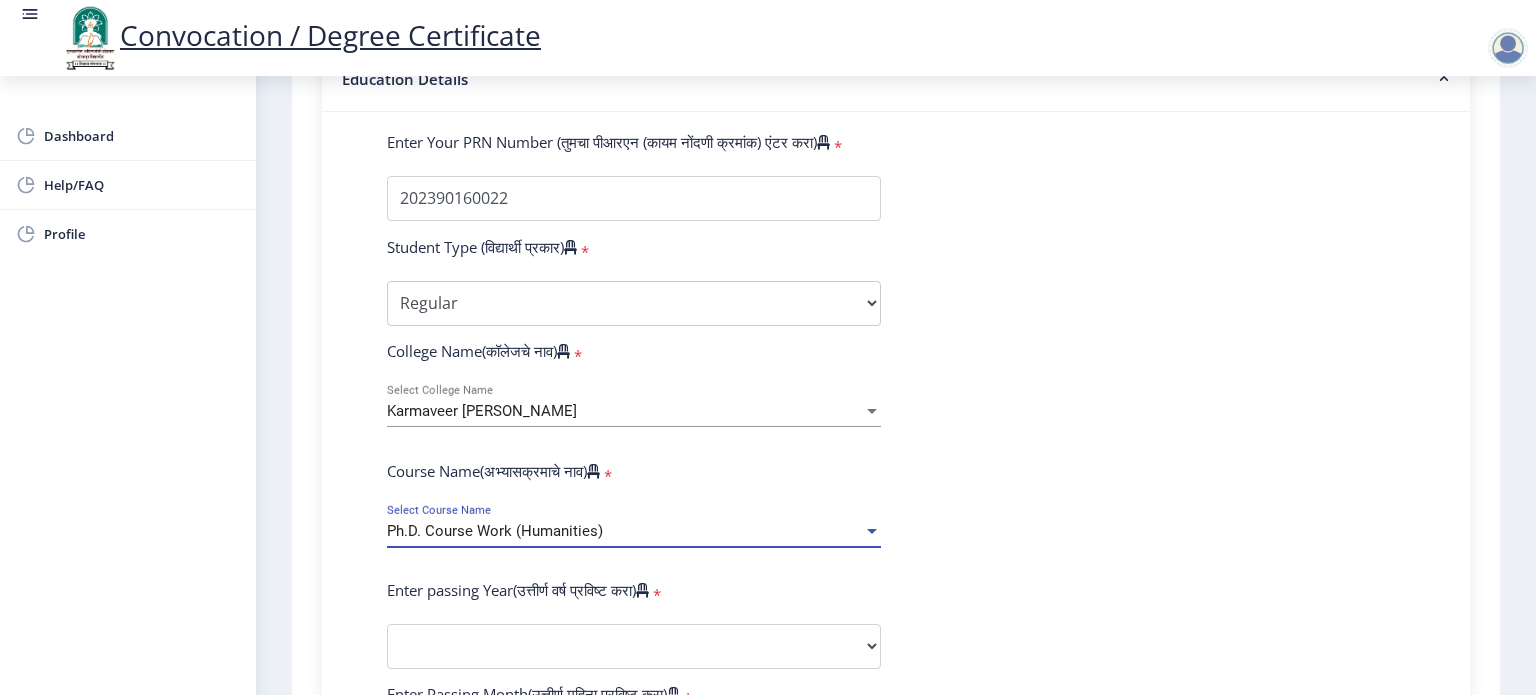 click on "Ph.D. Course Work (Humanities)" at bounding box center [625, 531] 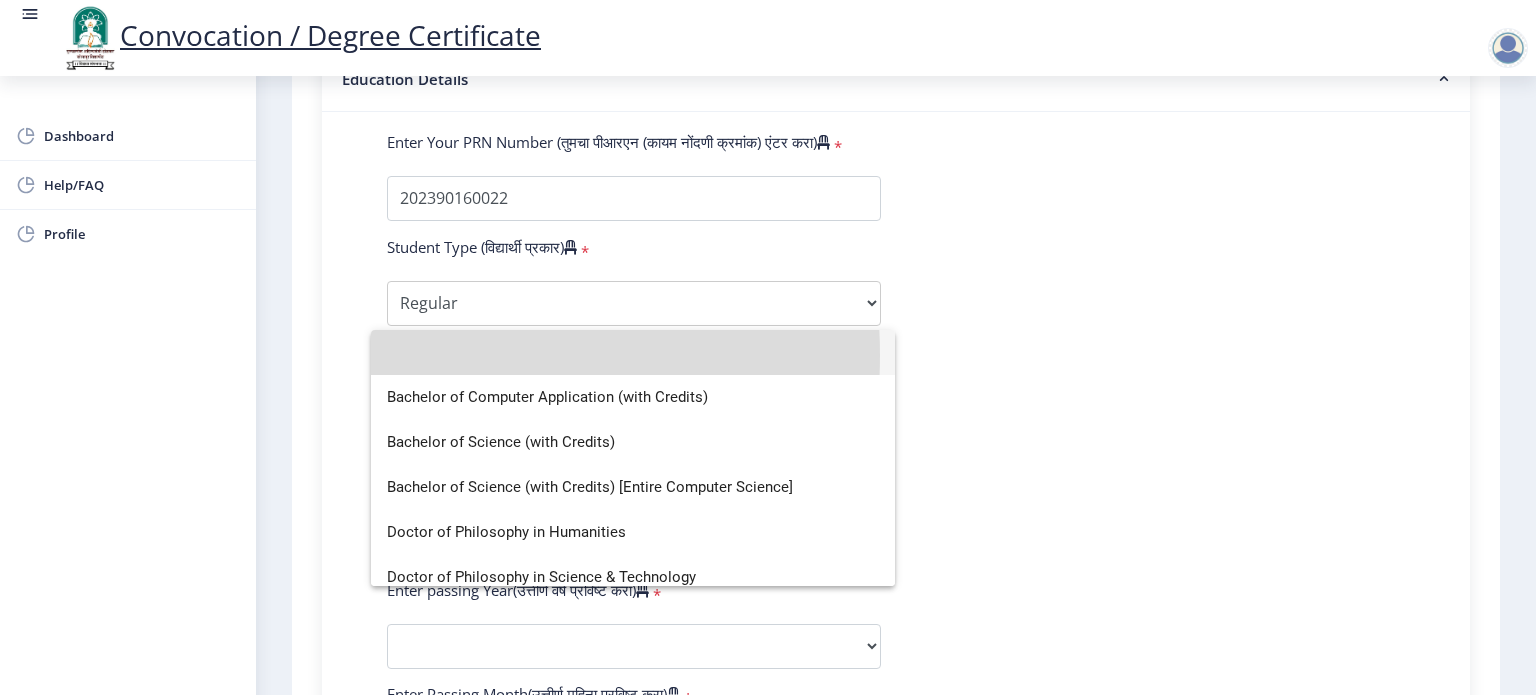 click at bounding box center [633, 352] 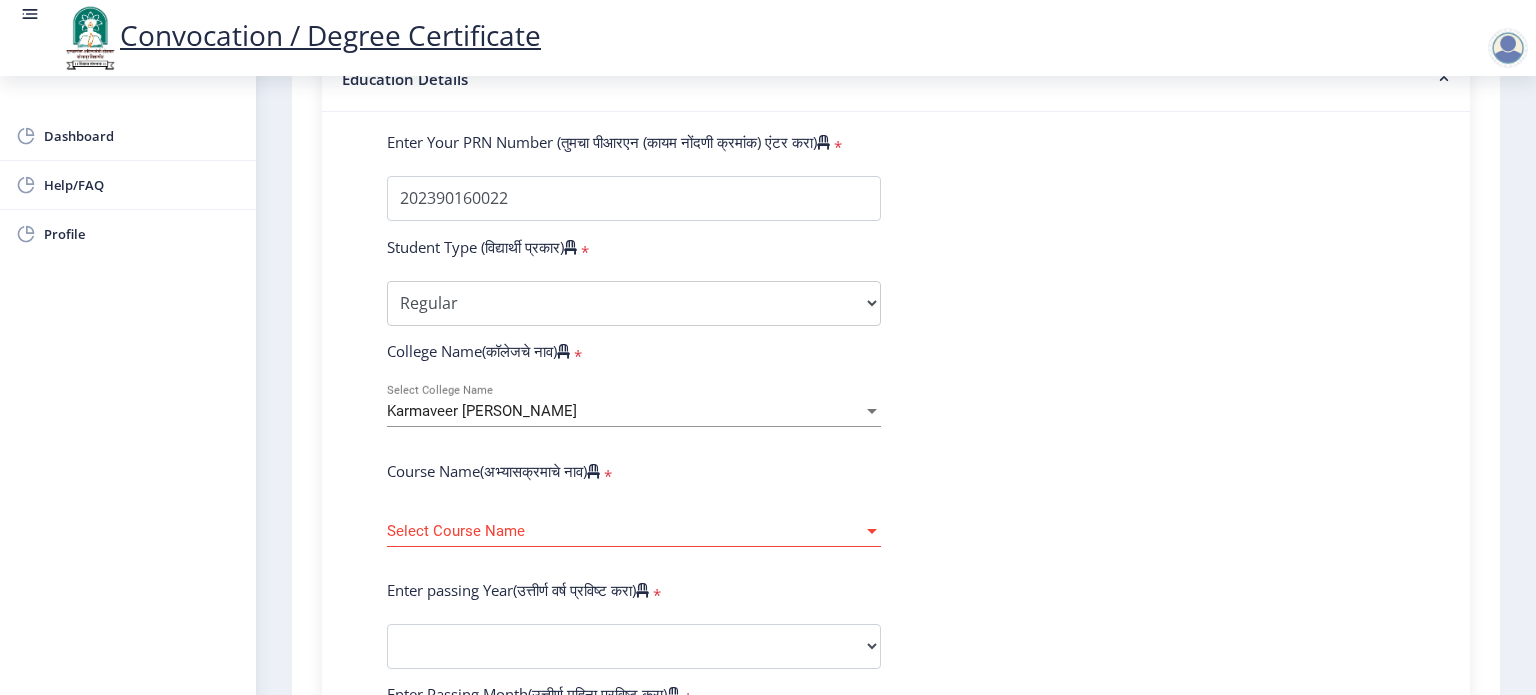 click on "Select Course Name Select Course Name" 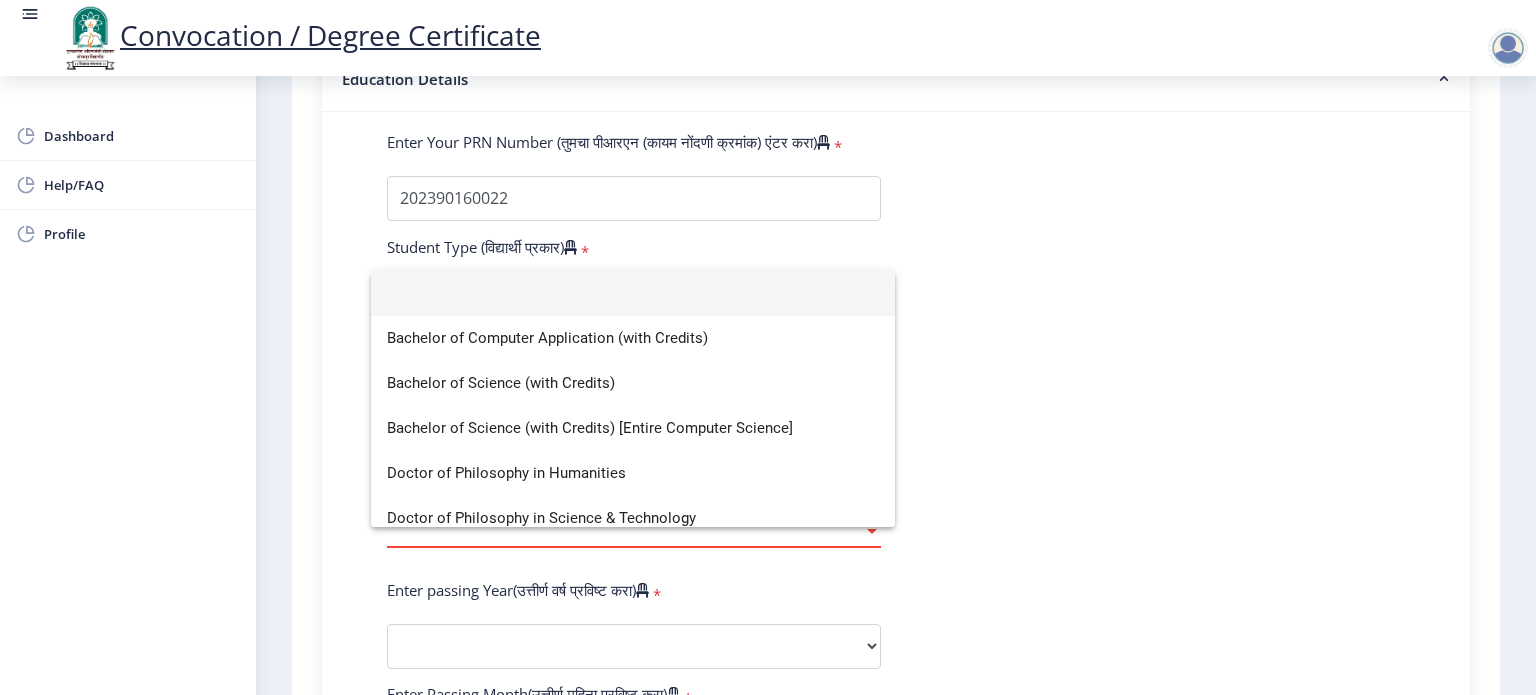 click 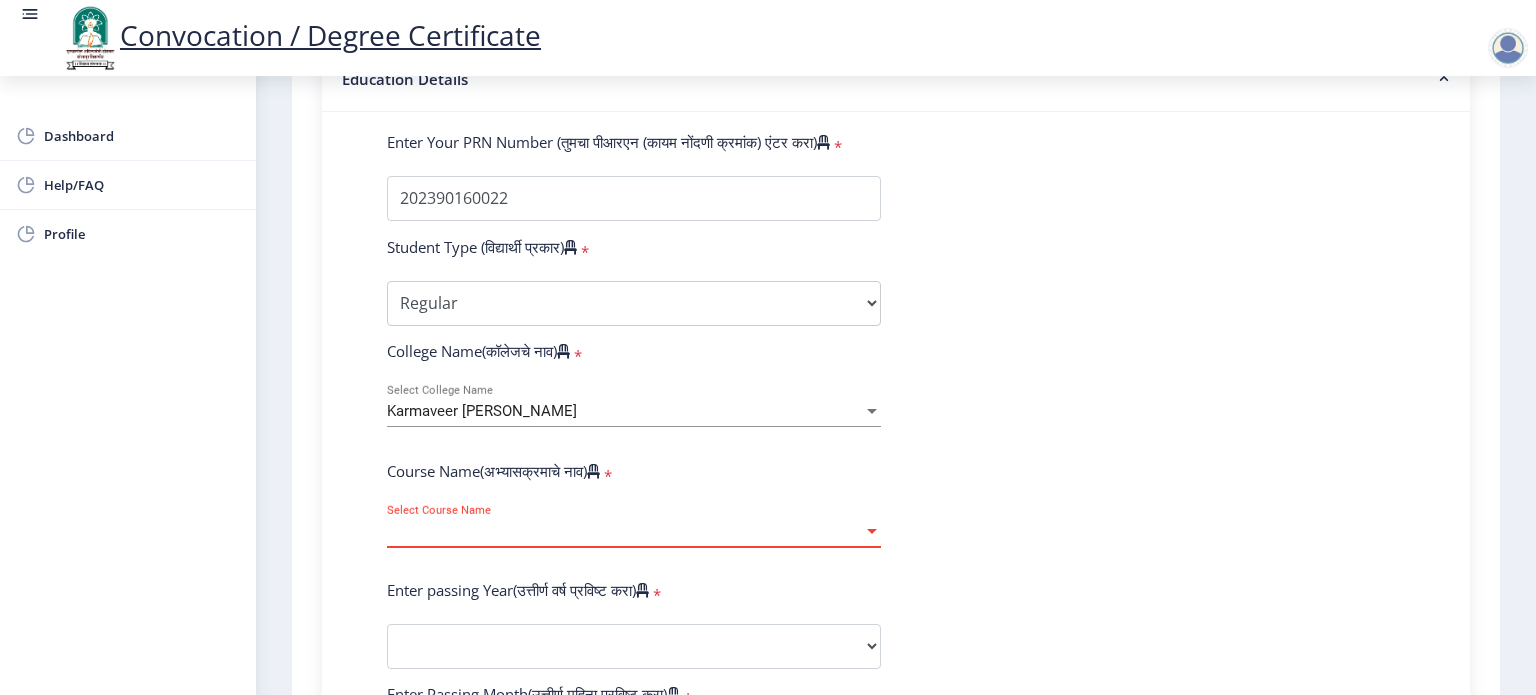 click at bounding box center (872, 531) 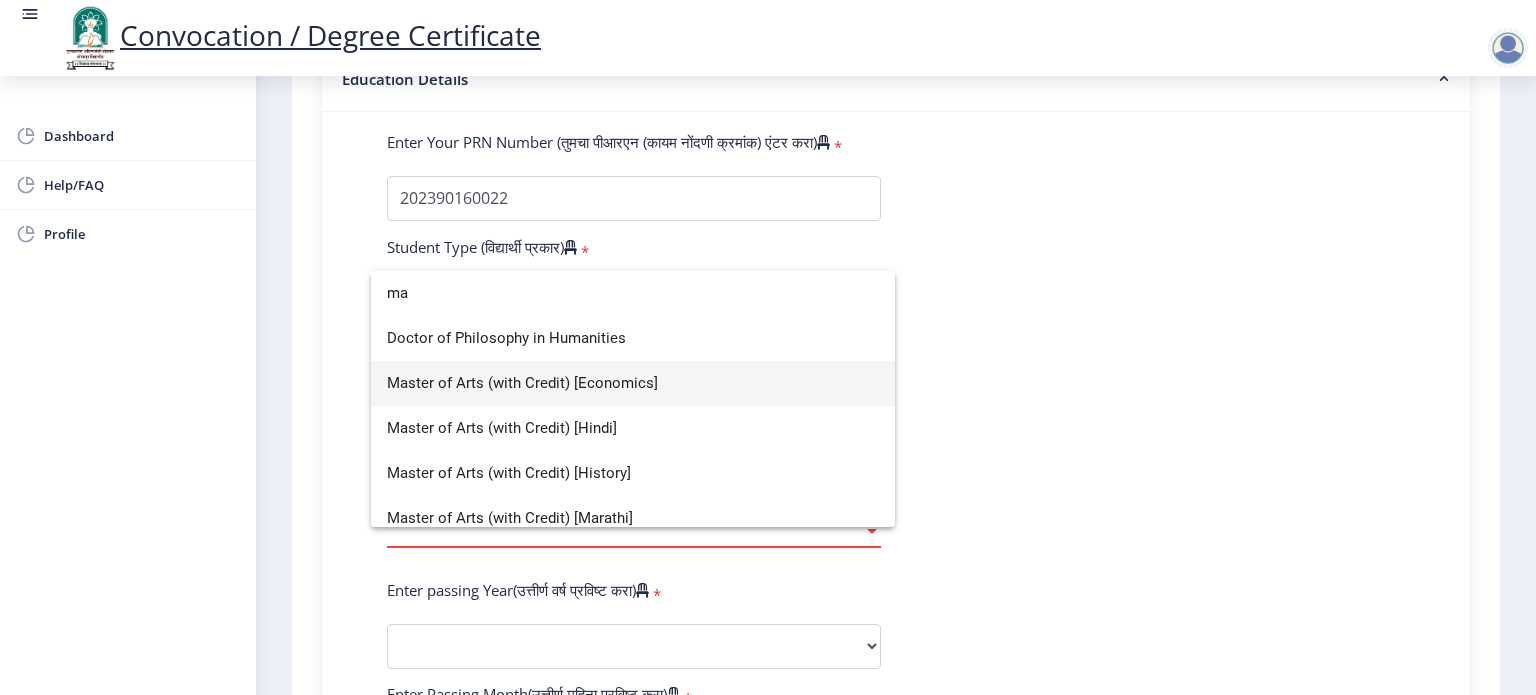 type on "m" 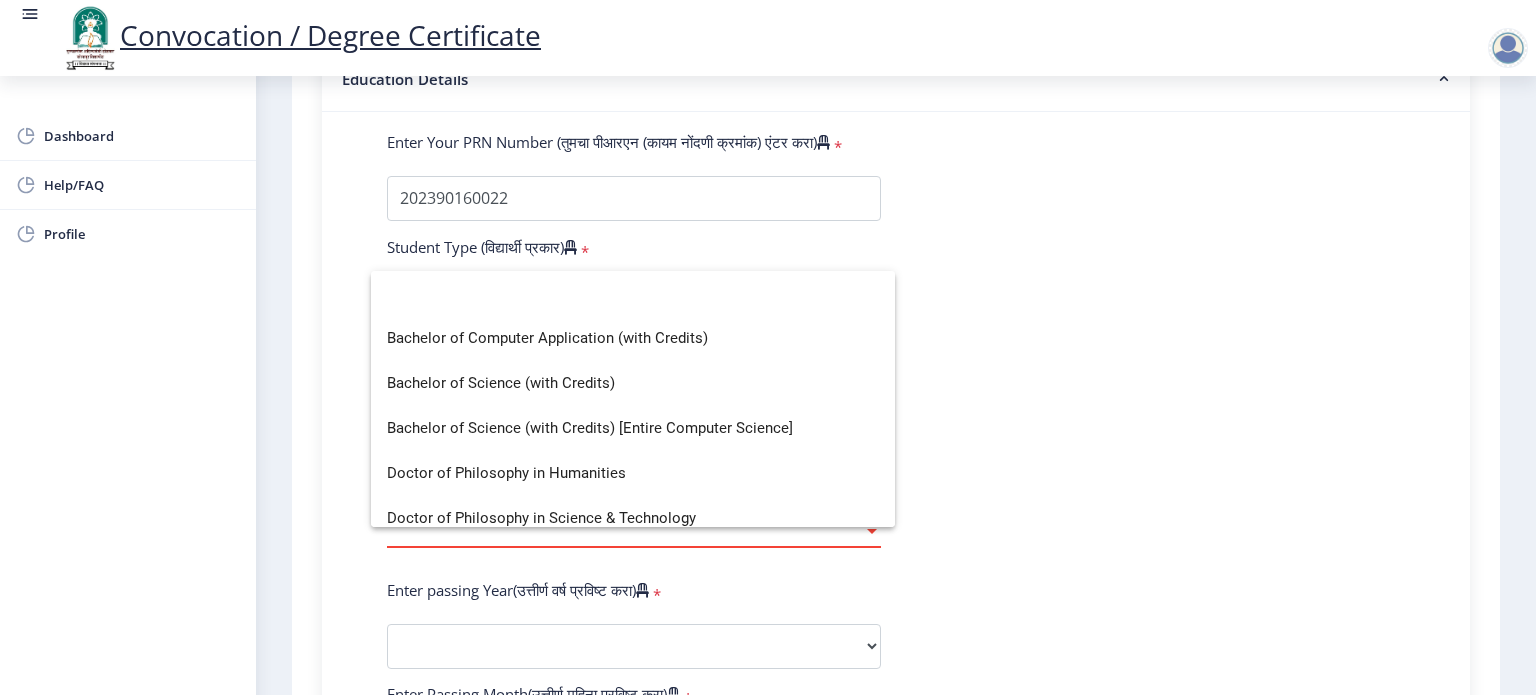type on "<" 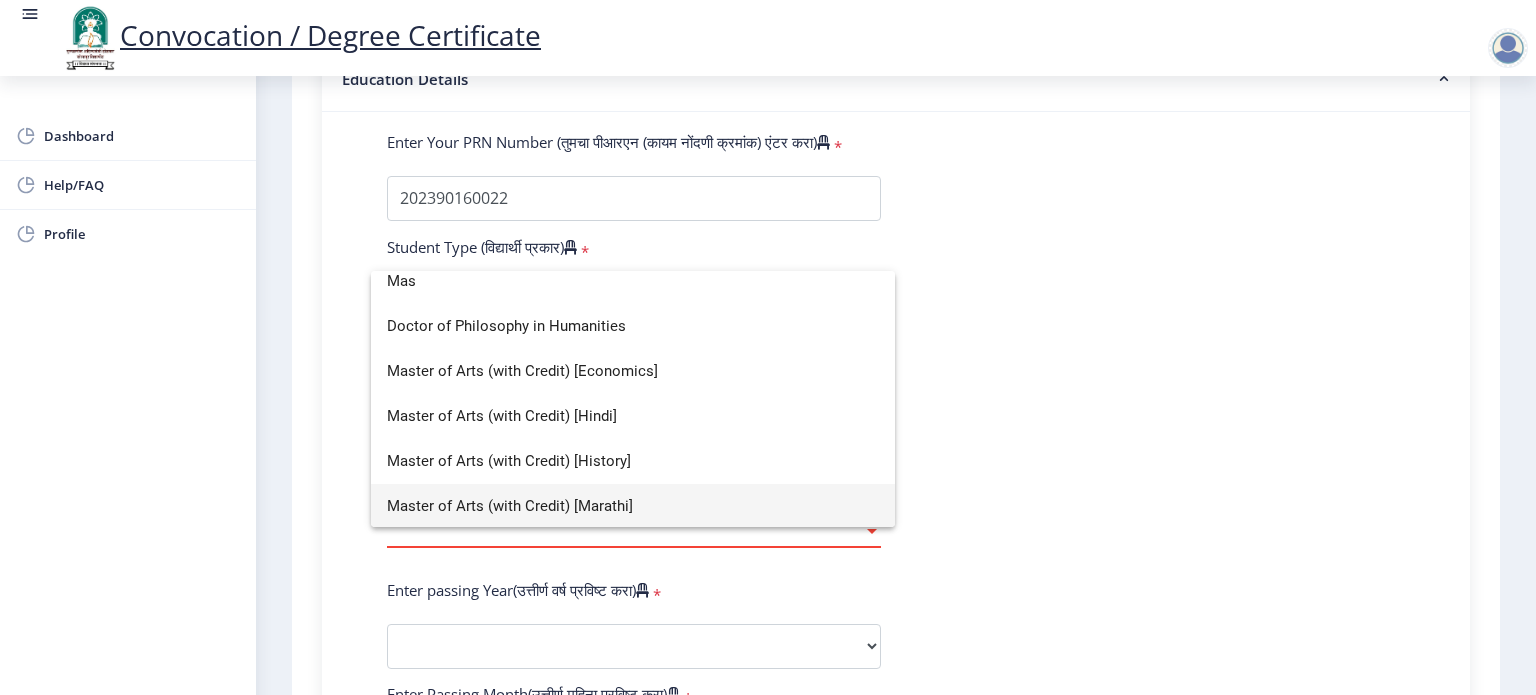 scroll, scrollTop: 0, scrollLeft: 0, axis: both 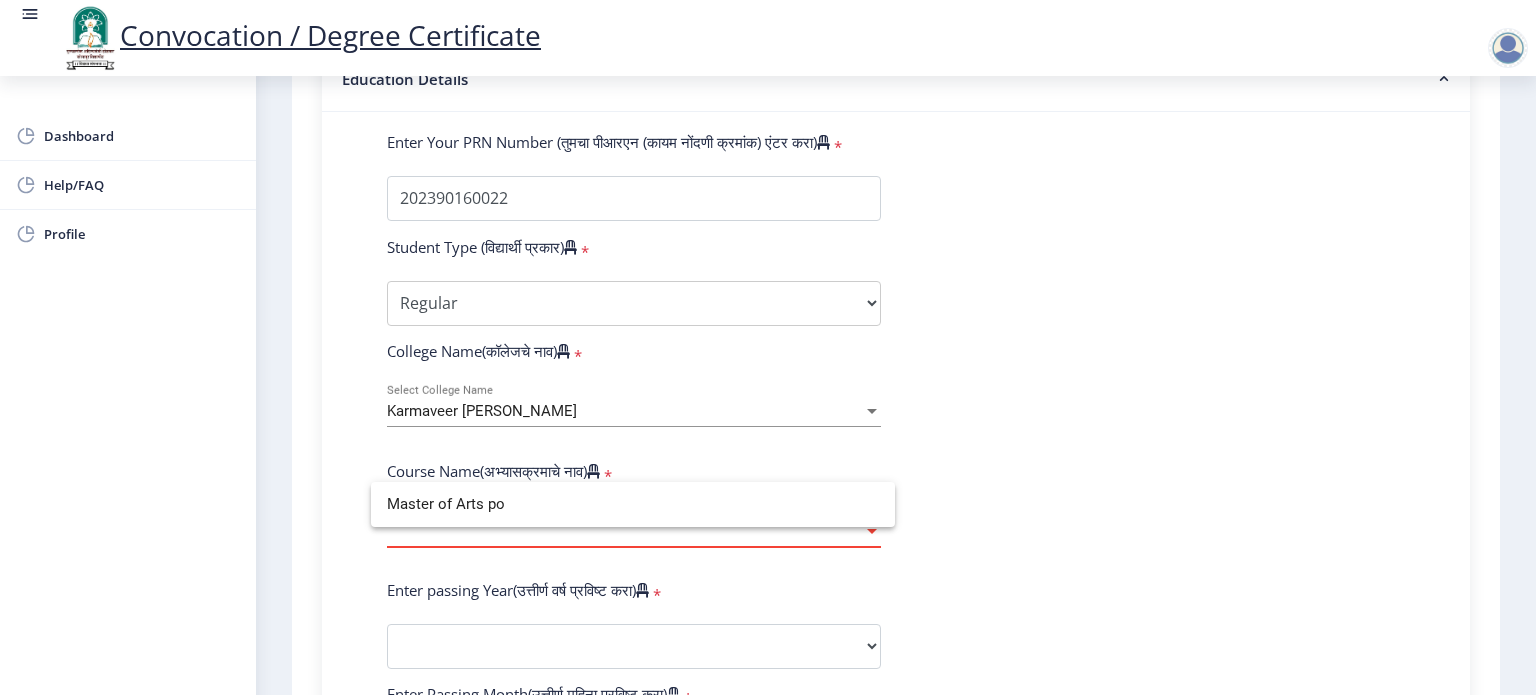 type on "Master of Arts po" 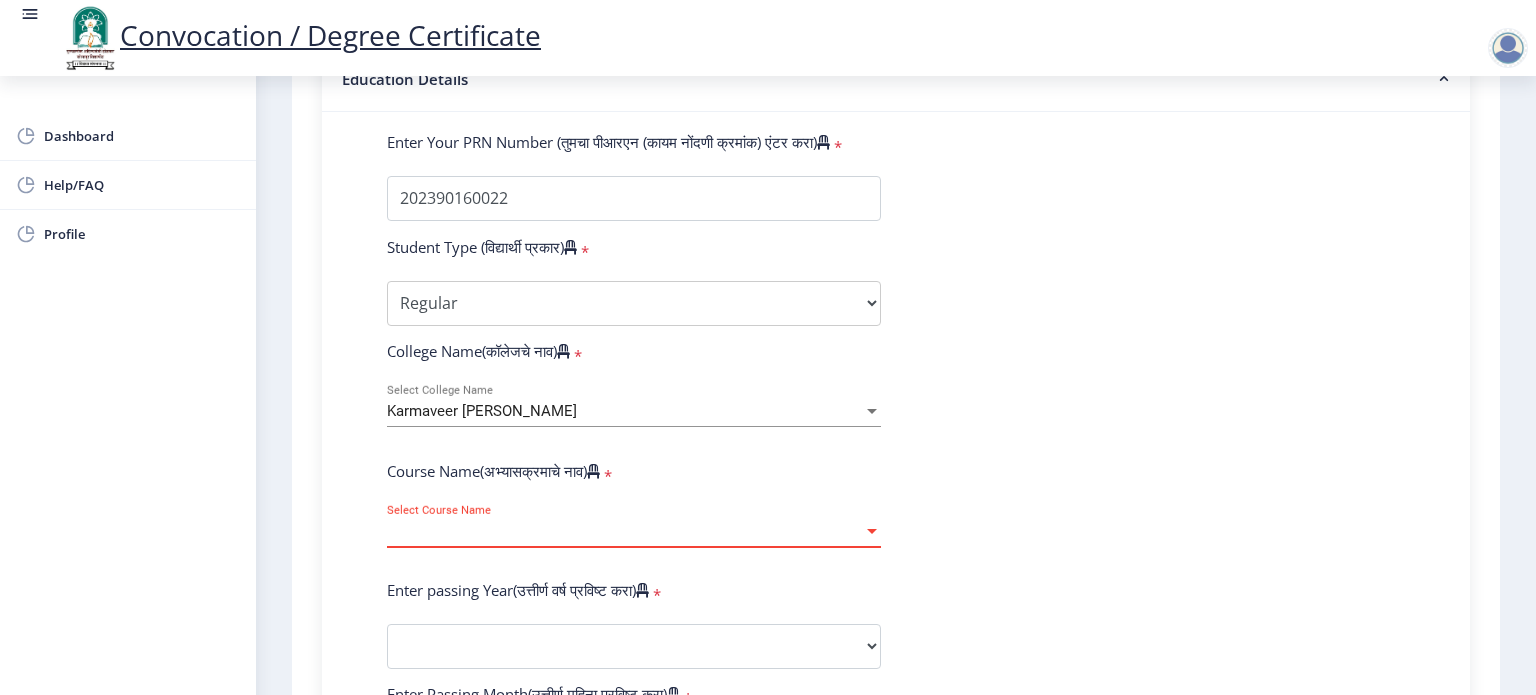 click at bounding box center [872, 531] 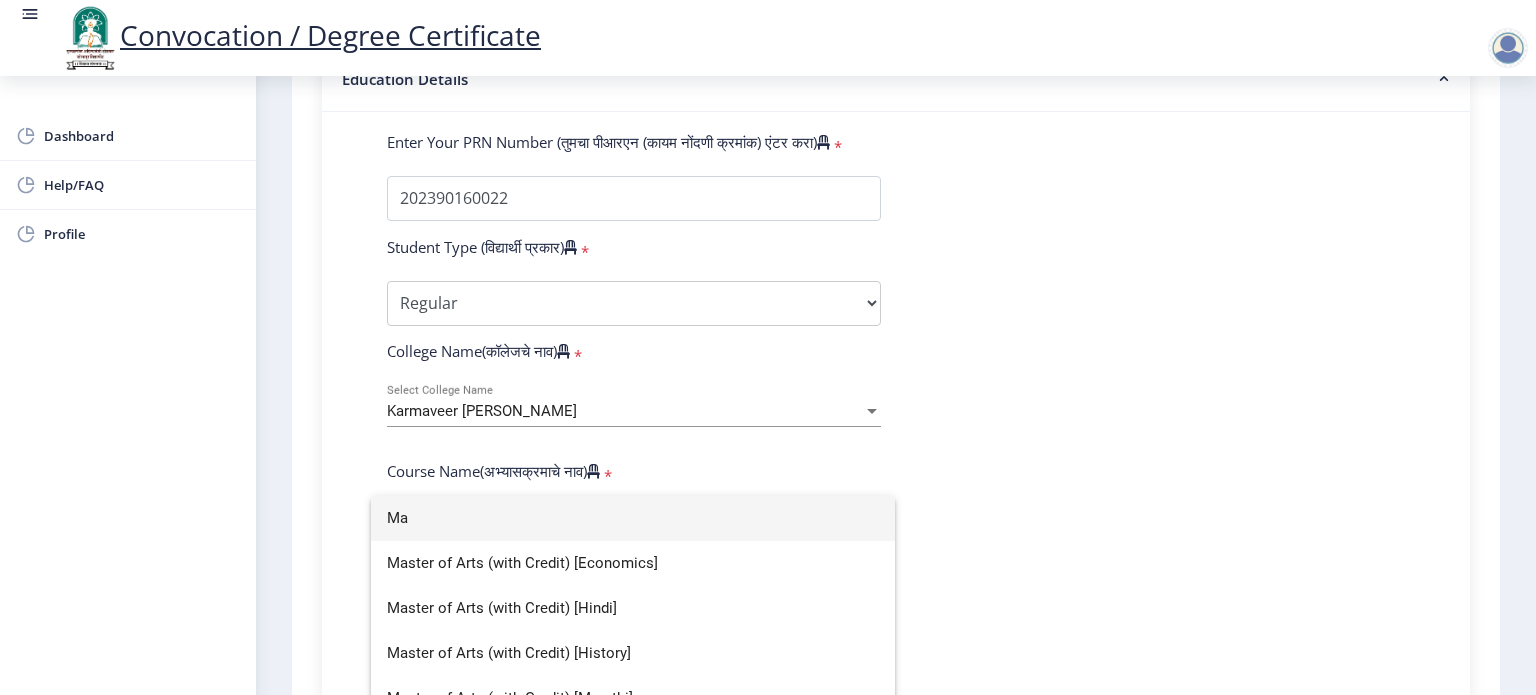 type on "M" 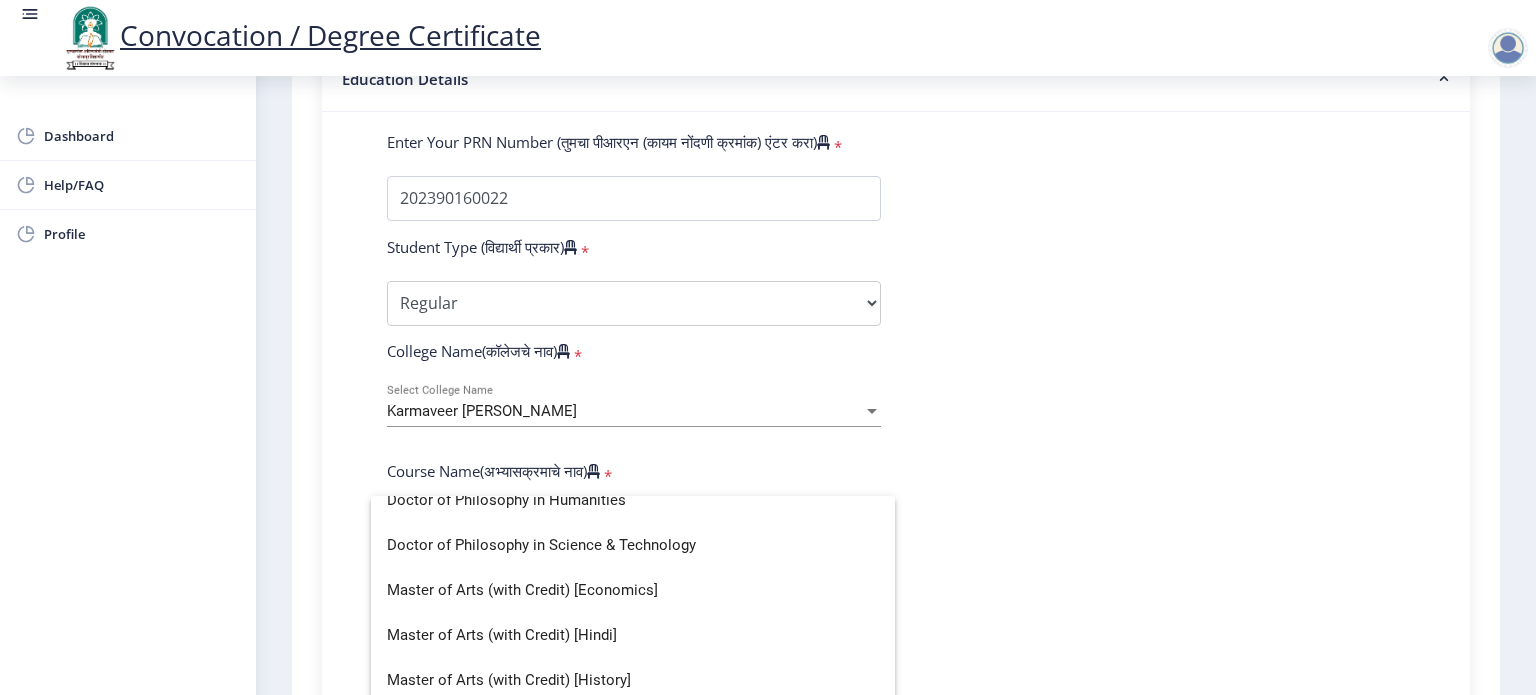 scroll, scrollTop: 200, scrollLeft: 0, axis: vertical 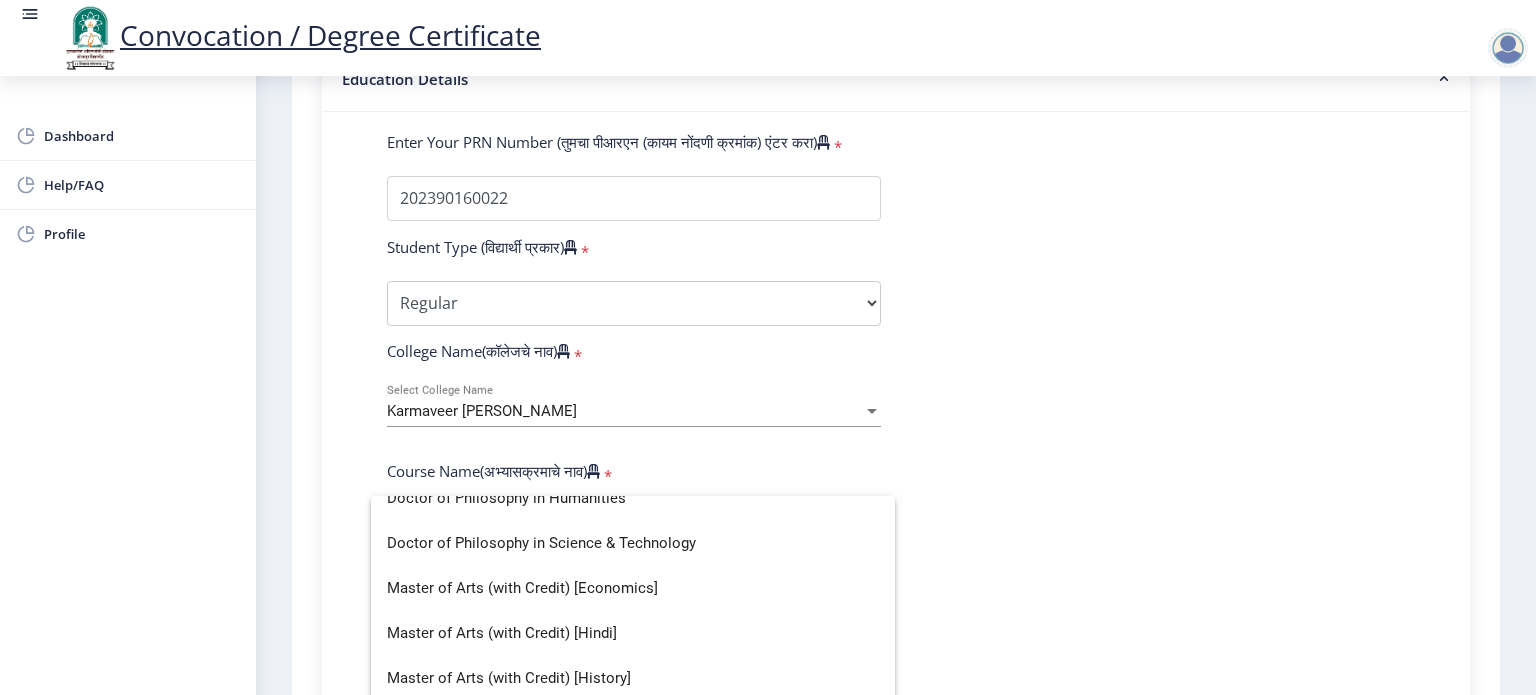 type 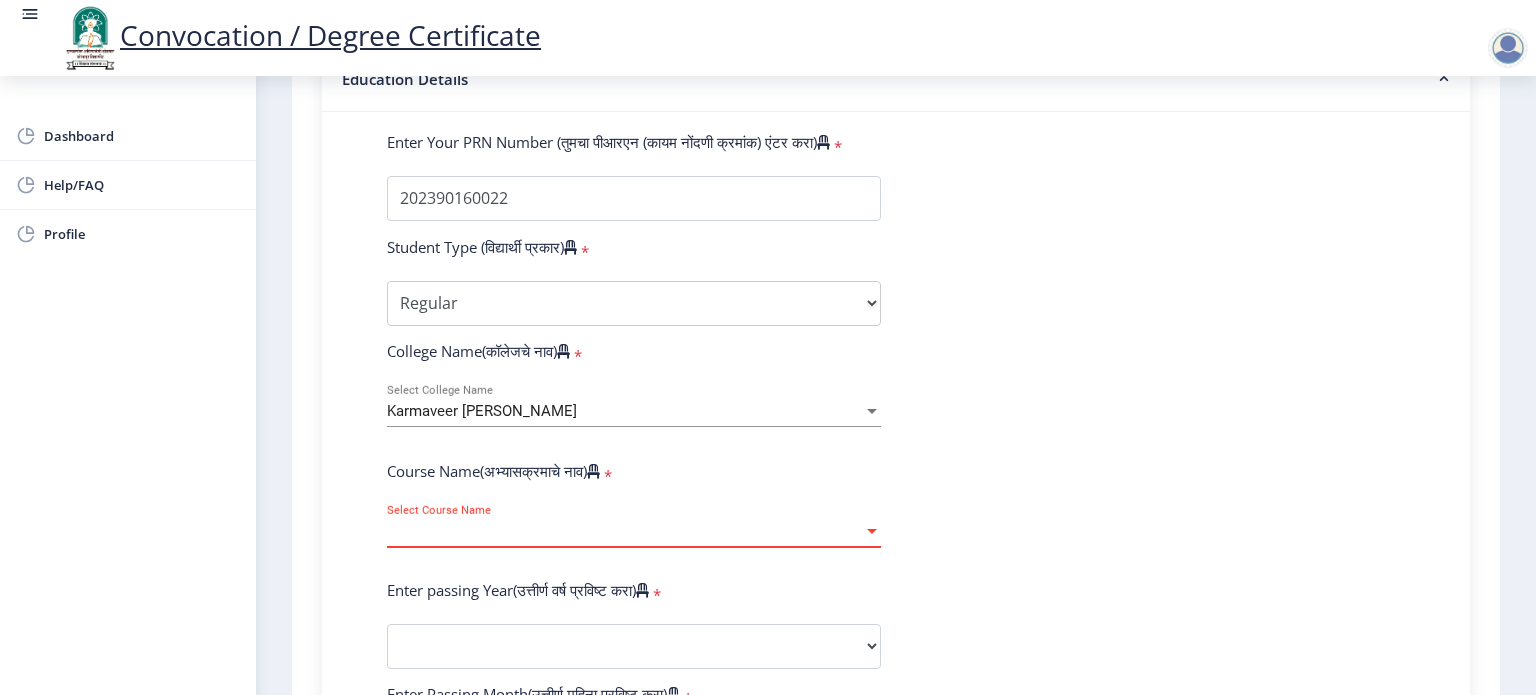click on "Select Course Name" at bounding box center [625, 531] 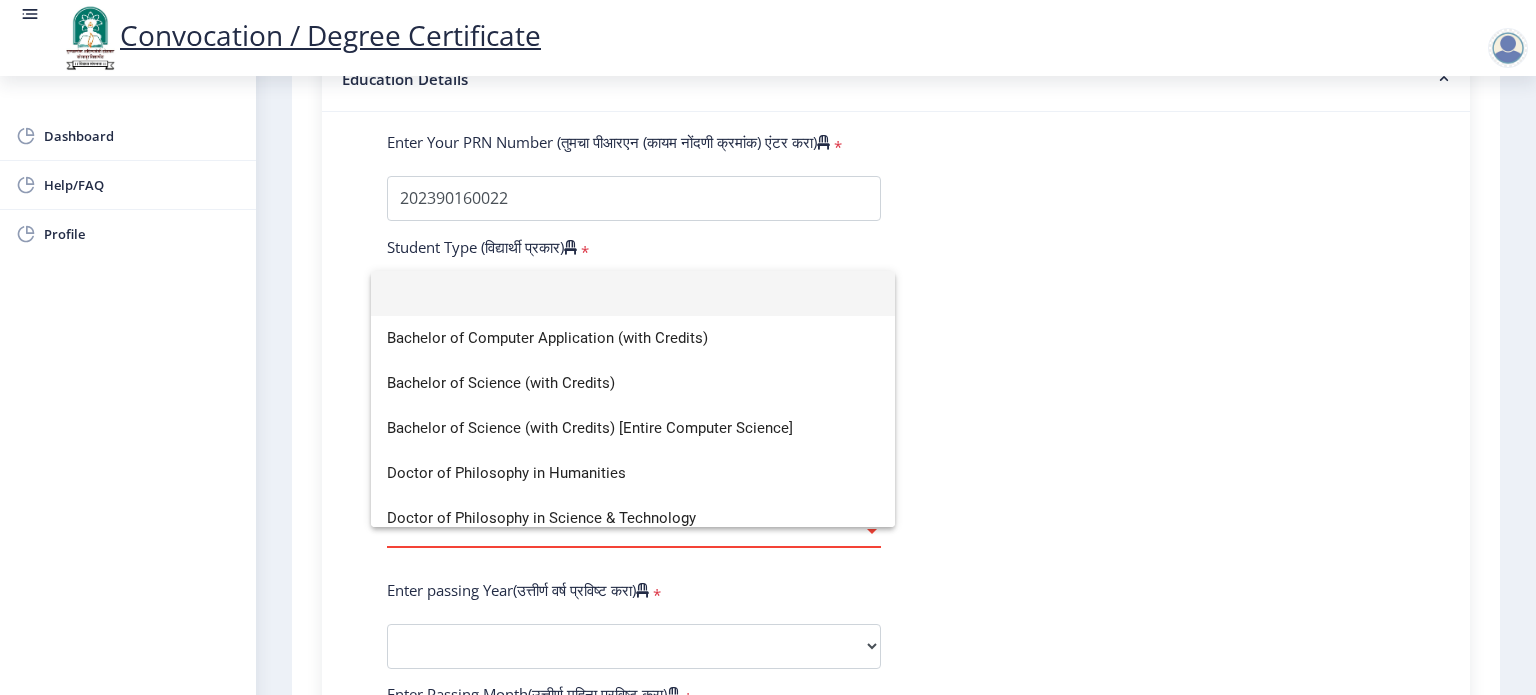 click 